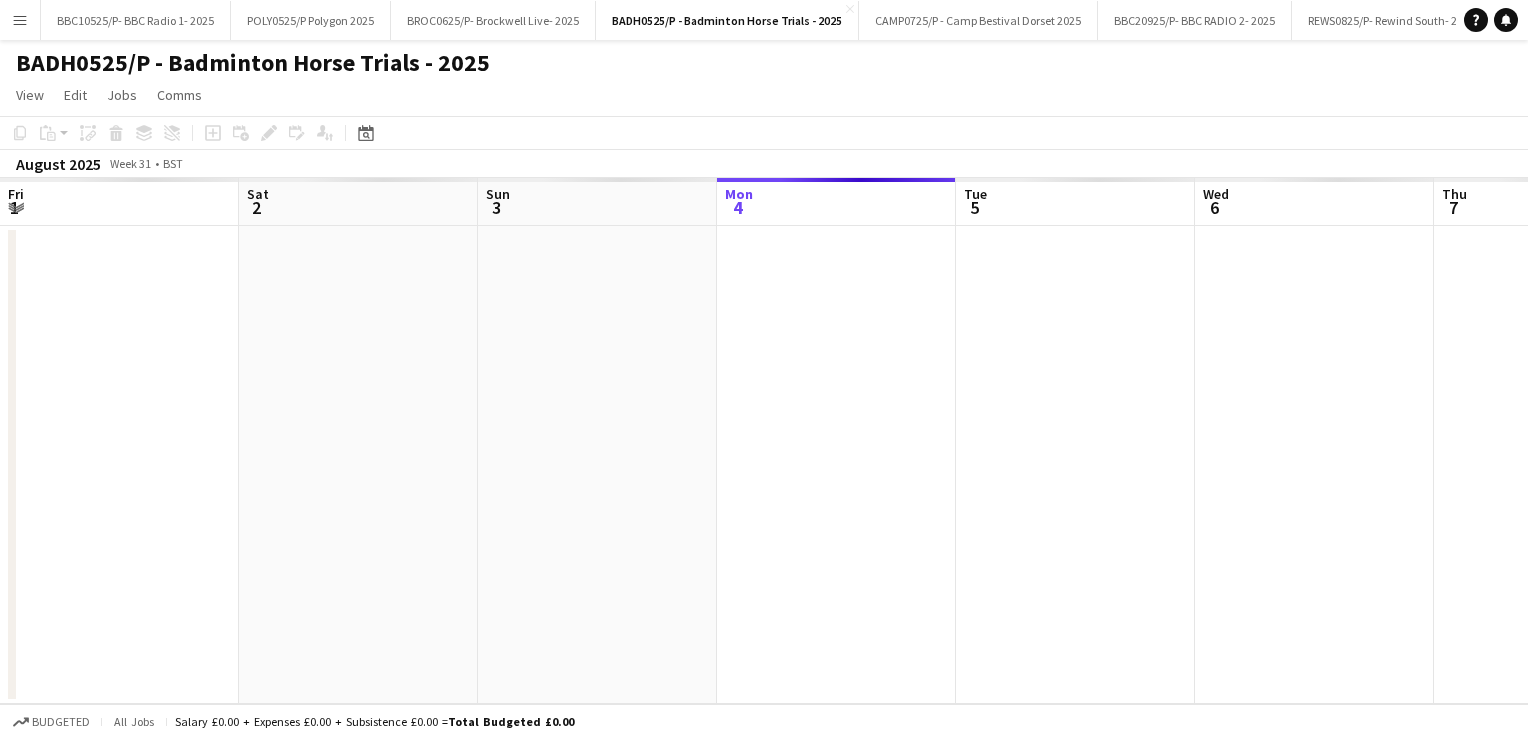 scroll, scrollTop: 0, scrollLeft: 0, axis: both 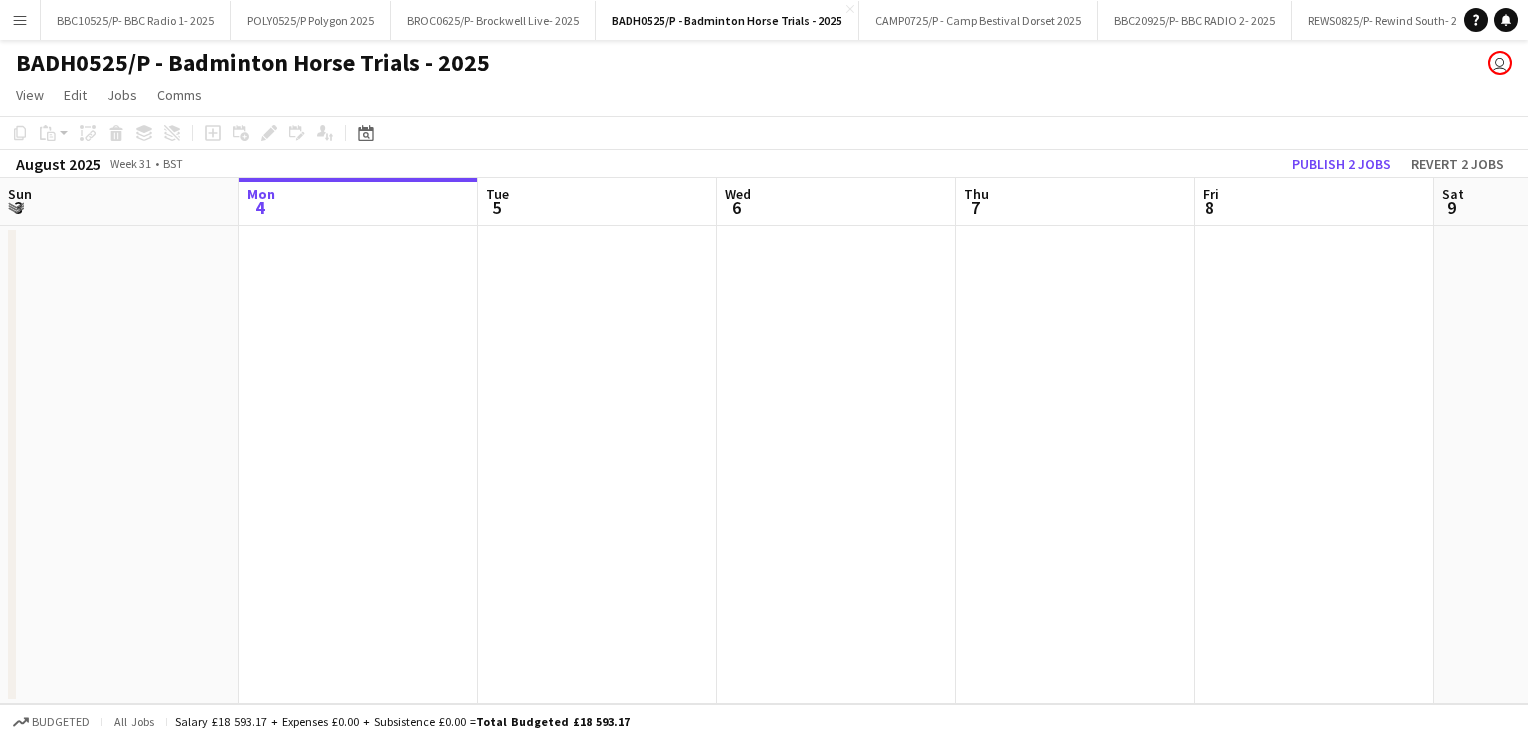 click on "Menu" at bounding box center [20, 20] 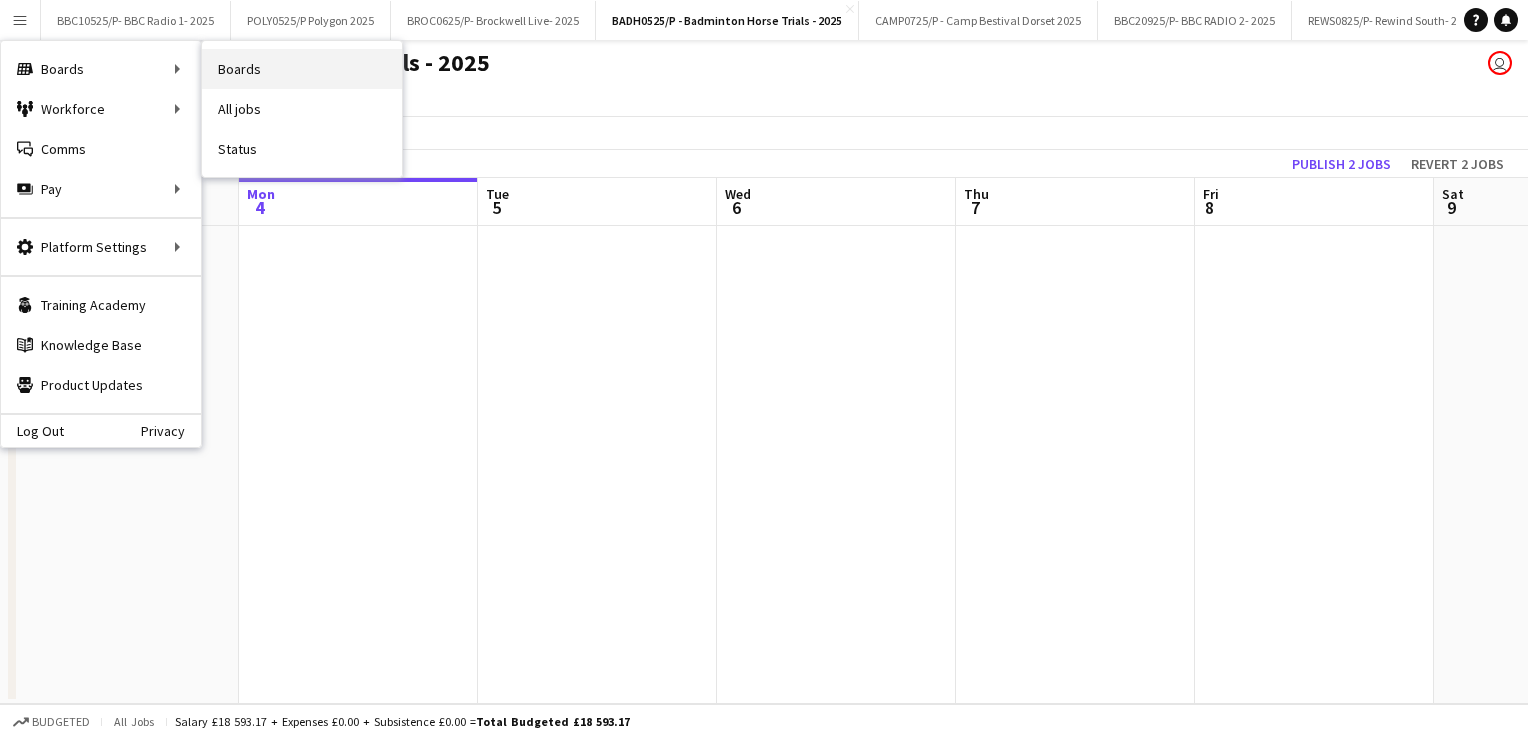 click on "Boards" at bounding box center (302, 69) 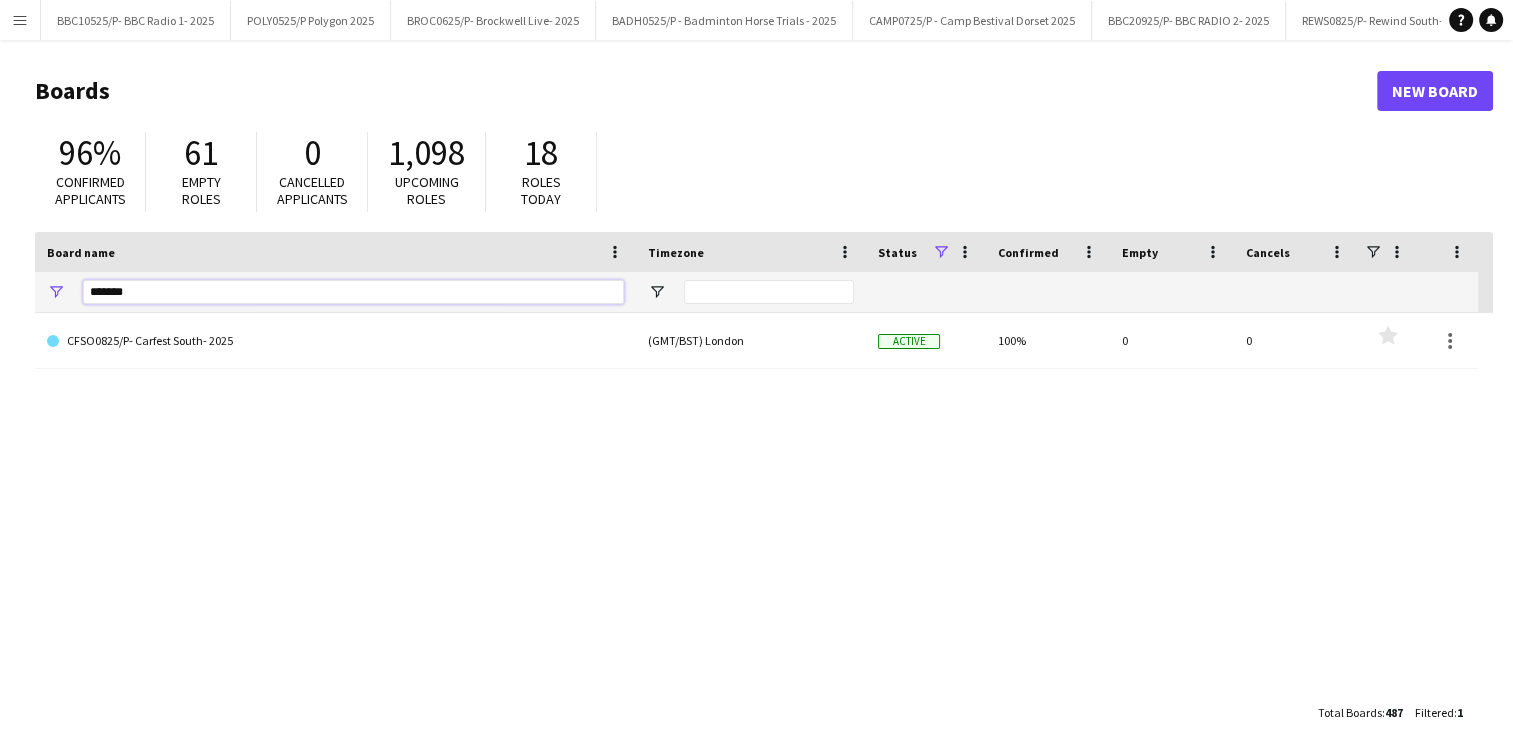 click on "*******" at bounding box center [353, 292] 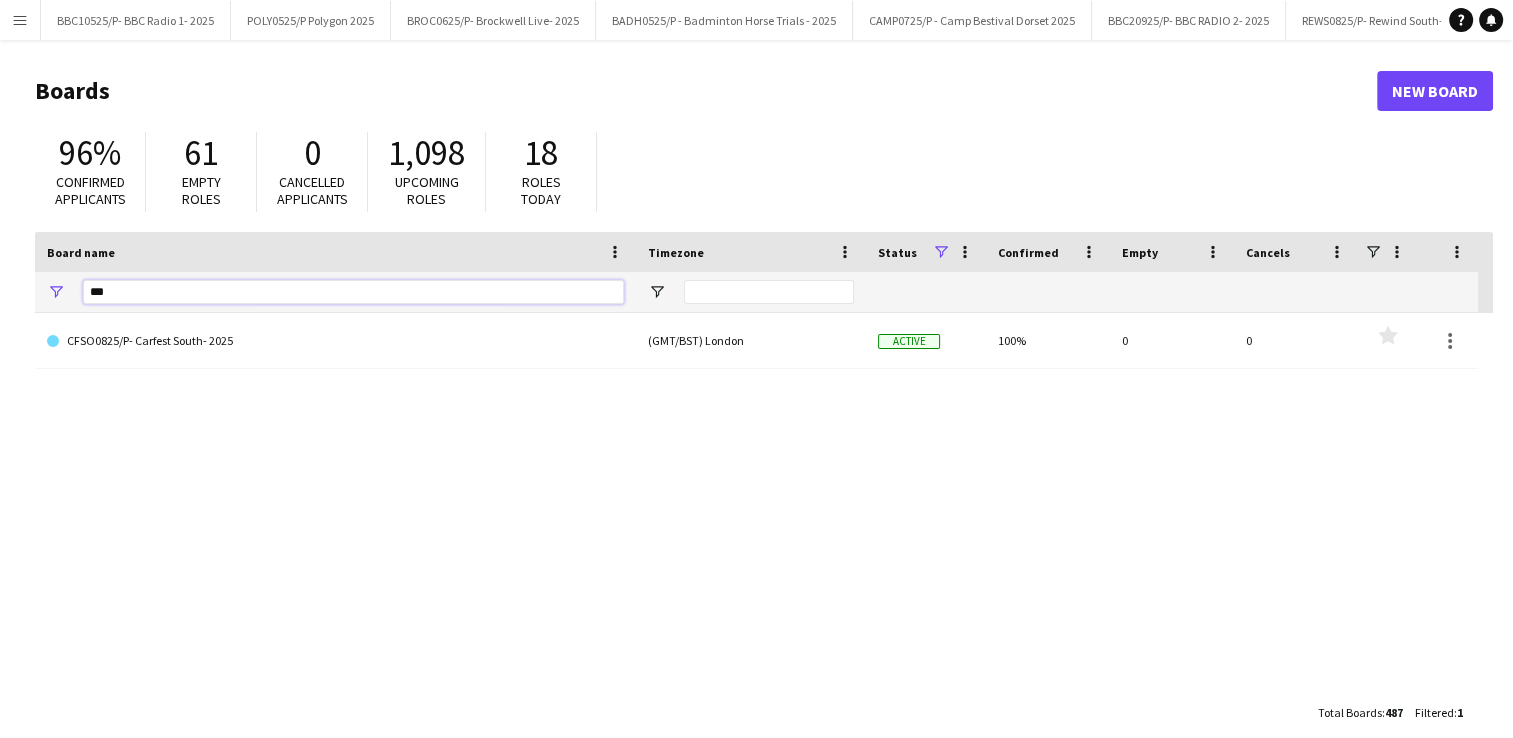 type on "***" 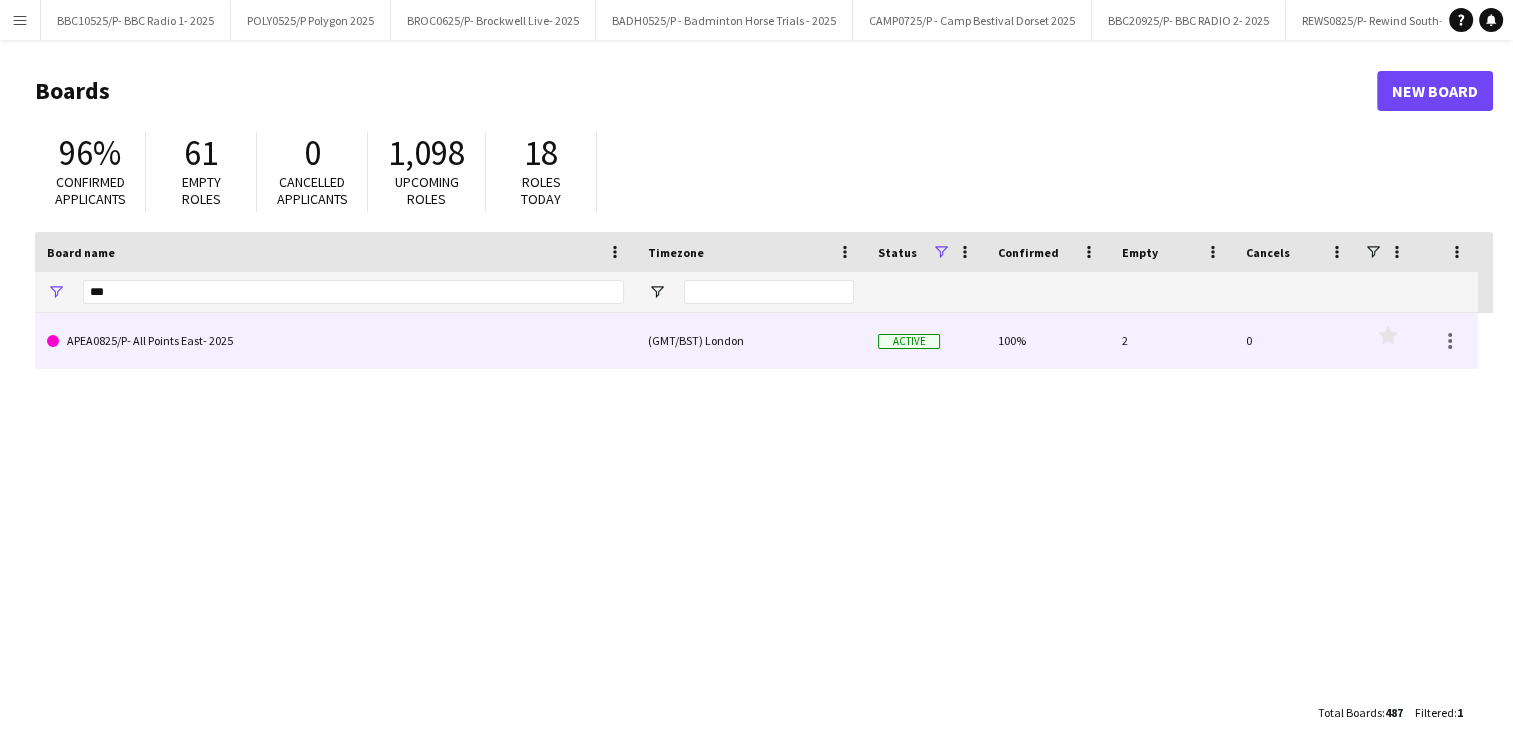 click on "APEA0825/P- All Points East- 2025" 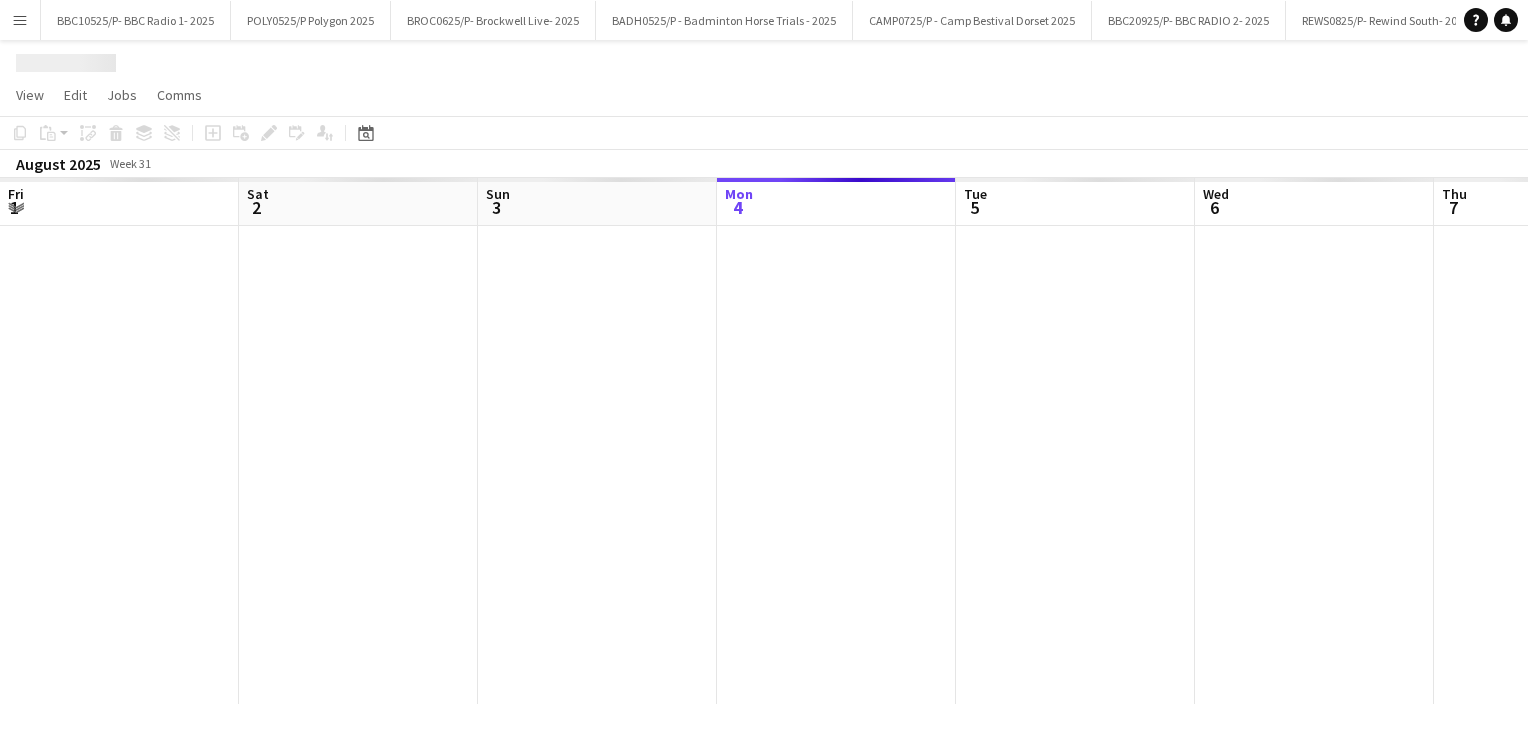 scroll, scrollTop: 0, scrollLeft: 478, axis: horizontal 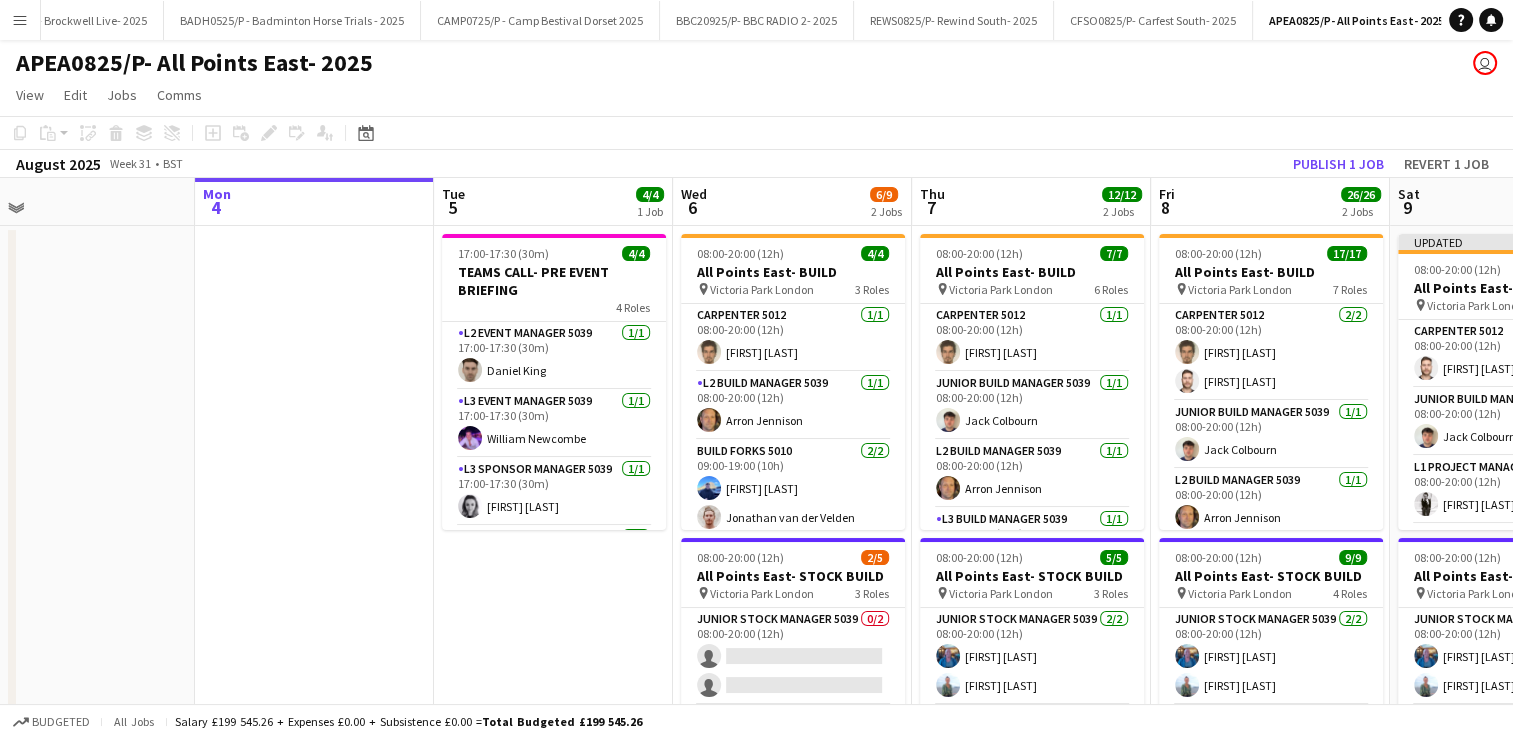 drag, startPoint x: 1296, startPoint y: 194, endPoint x: 794, endPoint y: 175, distance: 502.35944 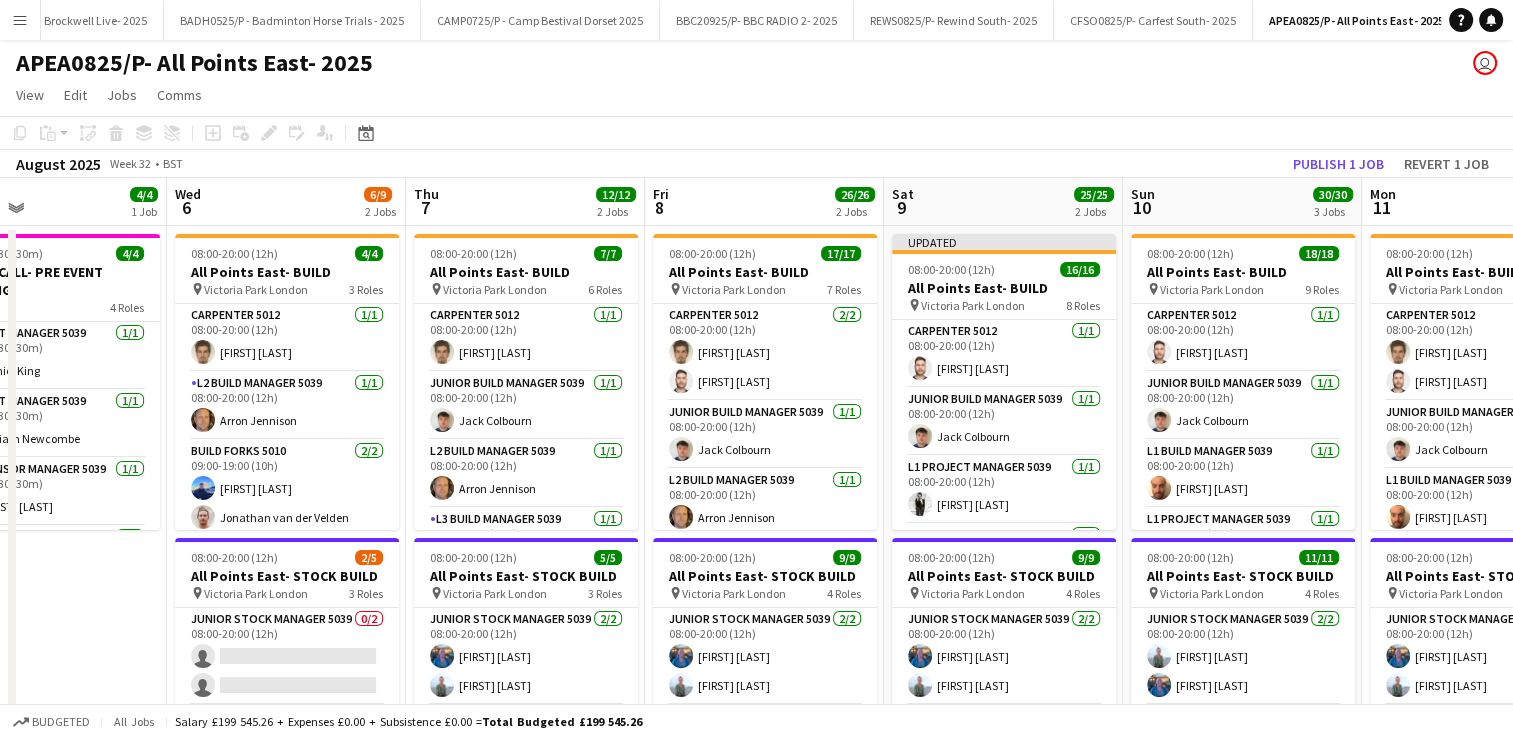 scroll, scrollTop: 0, scrollLeft: 626, axis: horizontal 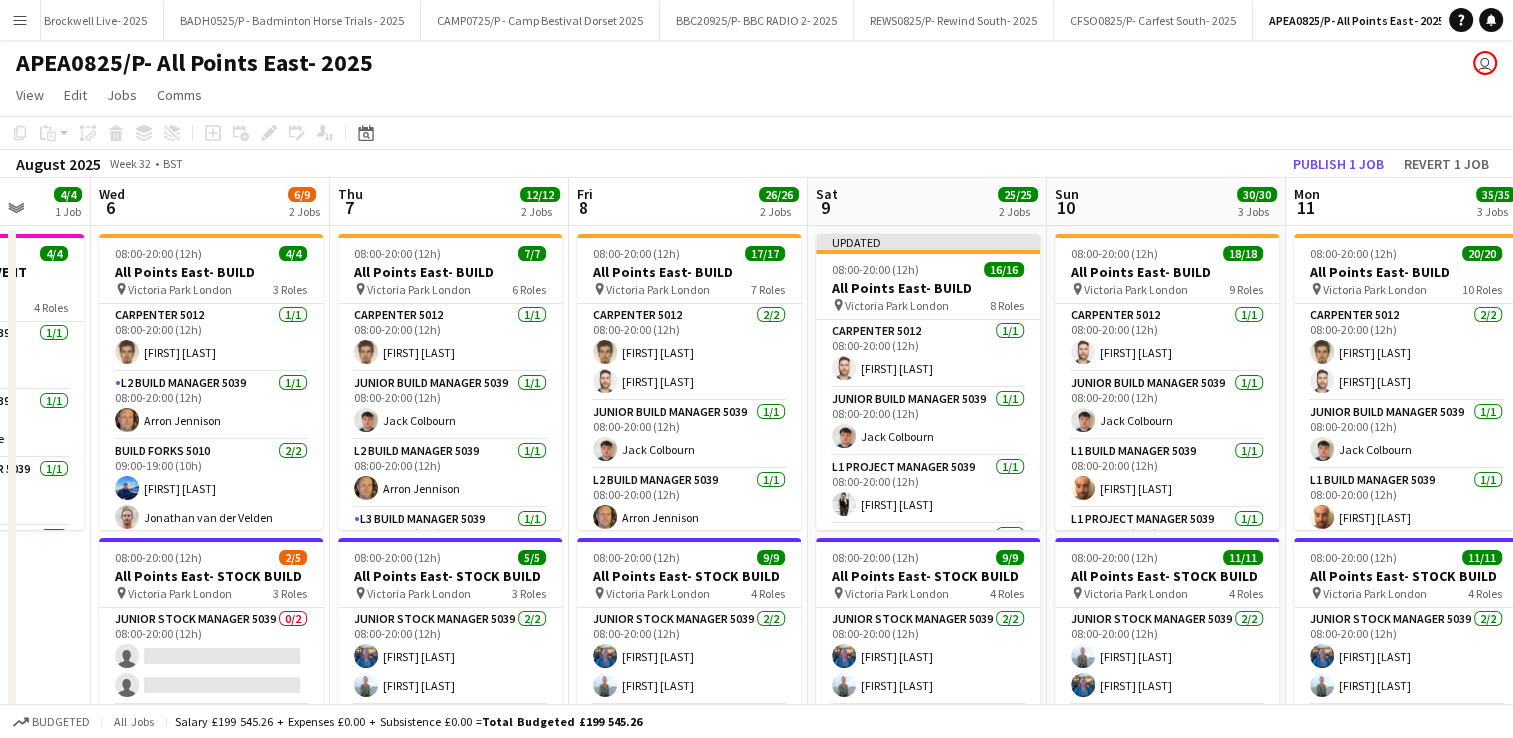 drag, startPoint x: 1438, startPoint y: 189, endPoint x: 856, endPoint y: 194, distance: 582.0215 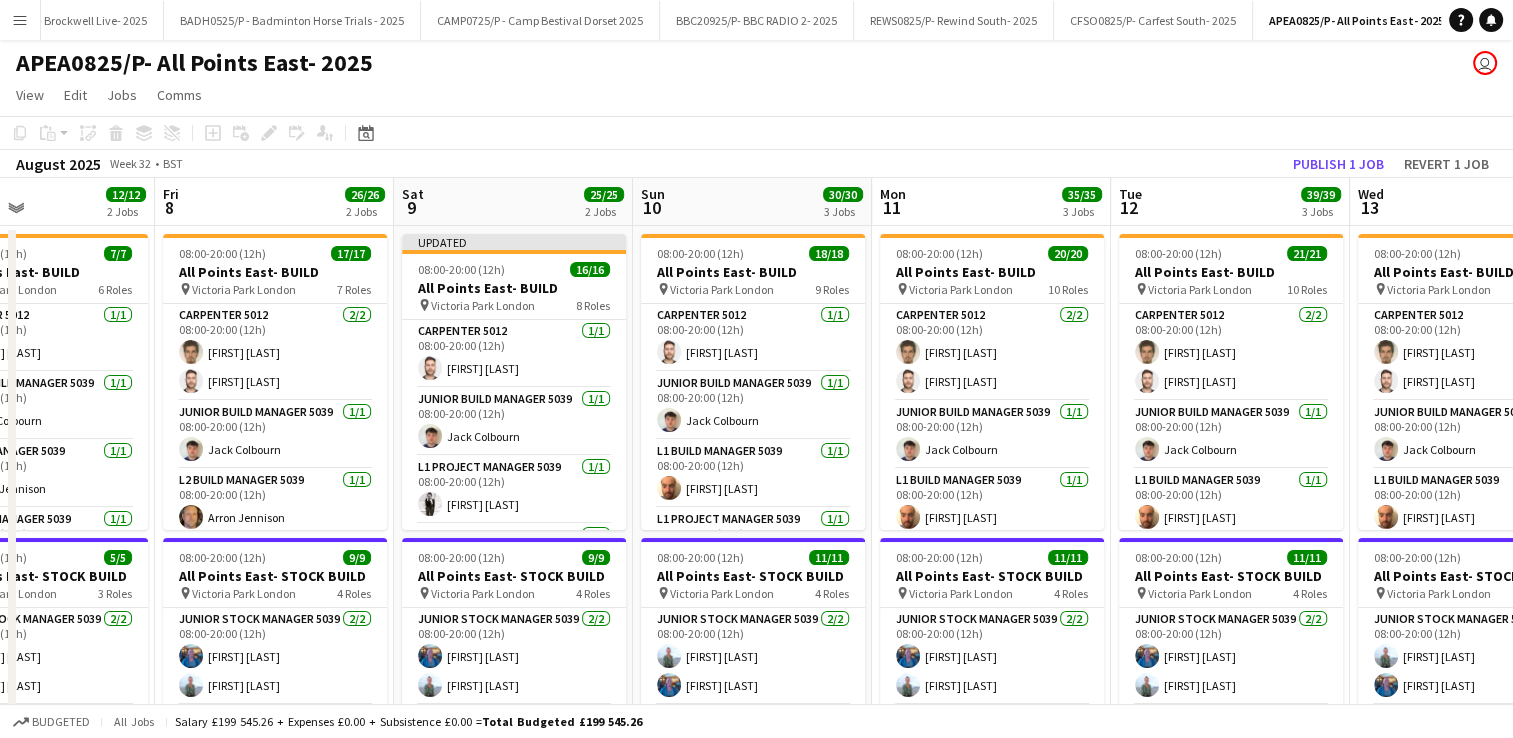 drag, startPoint x: 1128, startPoint y: 198, endPoint x: 692, endPoint y: 211, distance: 436.19376 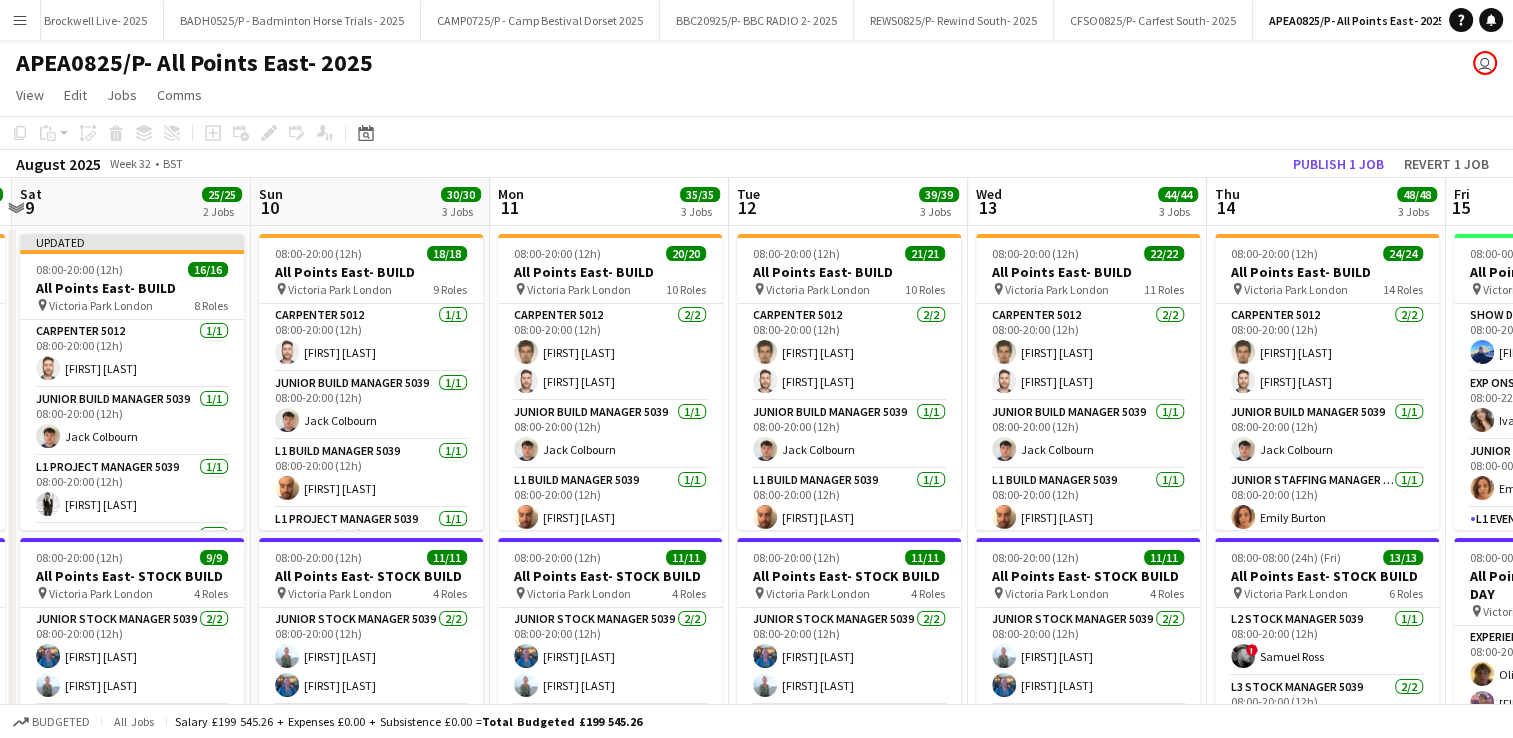 scroll, scrollTop: 0, scrollLeft: 519, axis: horizontal 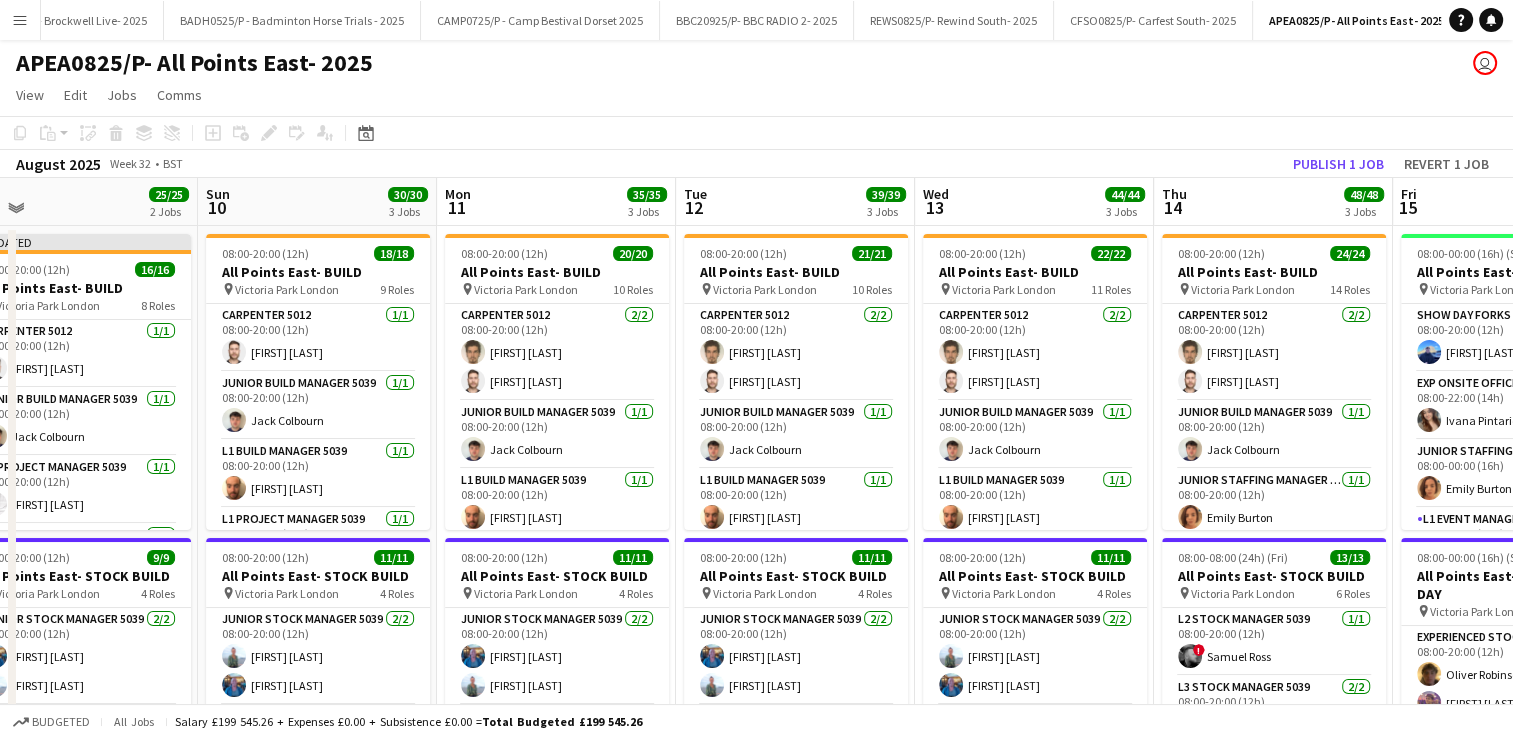 drag, startPoint x: 1164, startPoint y: 198, endPoint x: 752, endPoint y: 205, distance: 412.05945 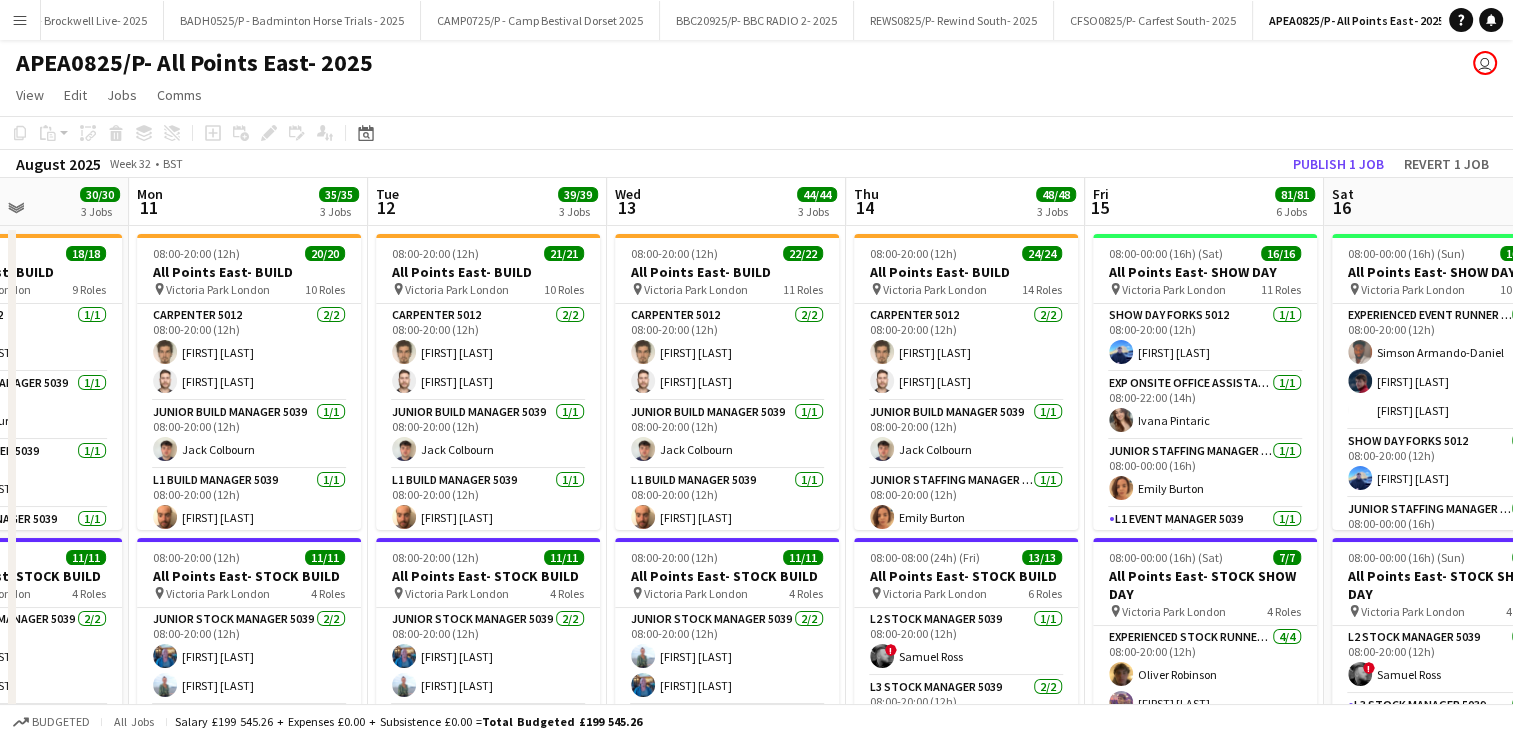 drag, startPoint x: 1009, startPoint y: 202, endPoint x: 703, endPoint y: 209, distance: 306.08005 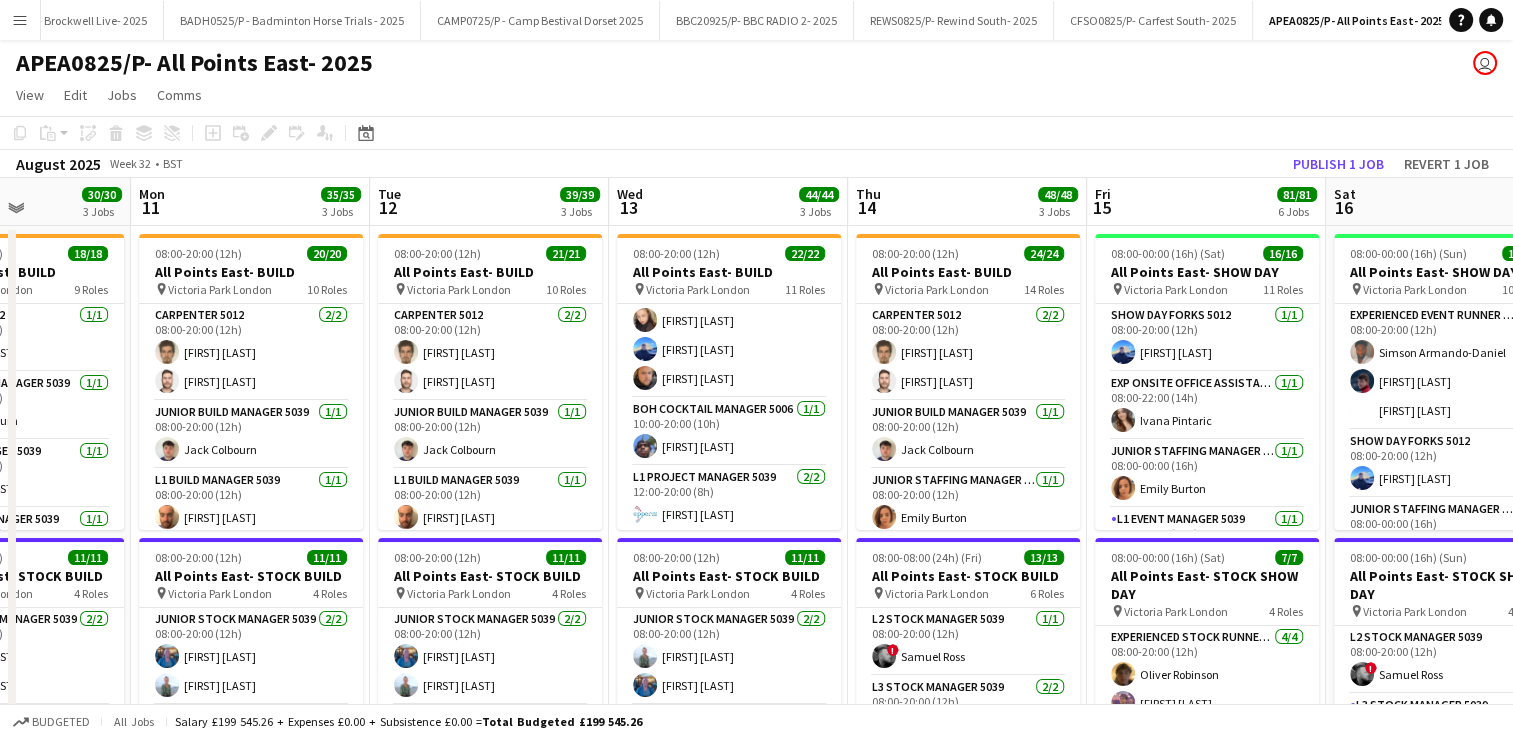 scroll, scrollTop: 812, scrollLeft: 0, axis: vertical 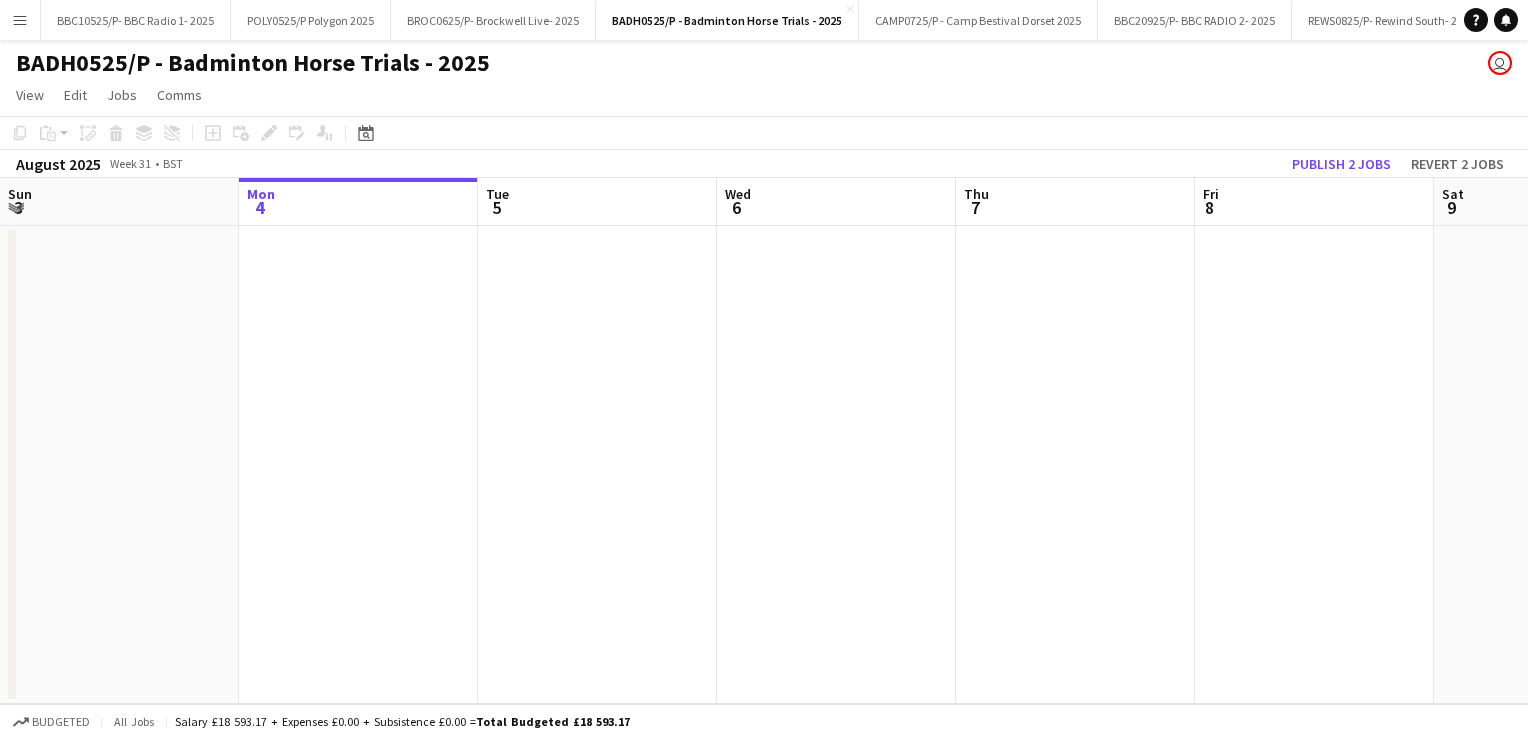 click on "Menu" at bounding box center [20, 20] 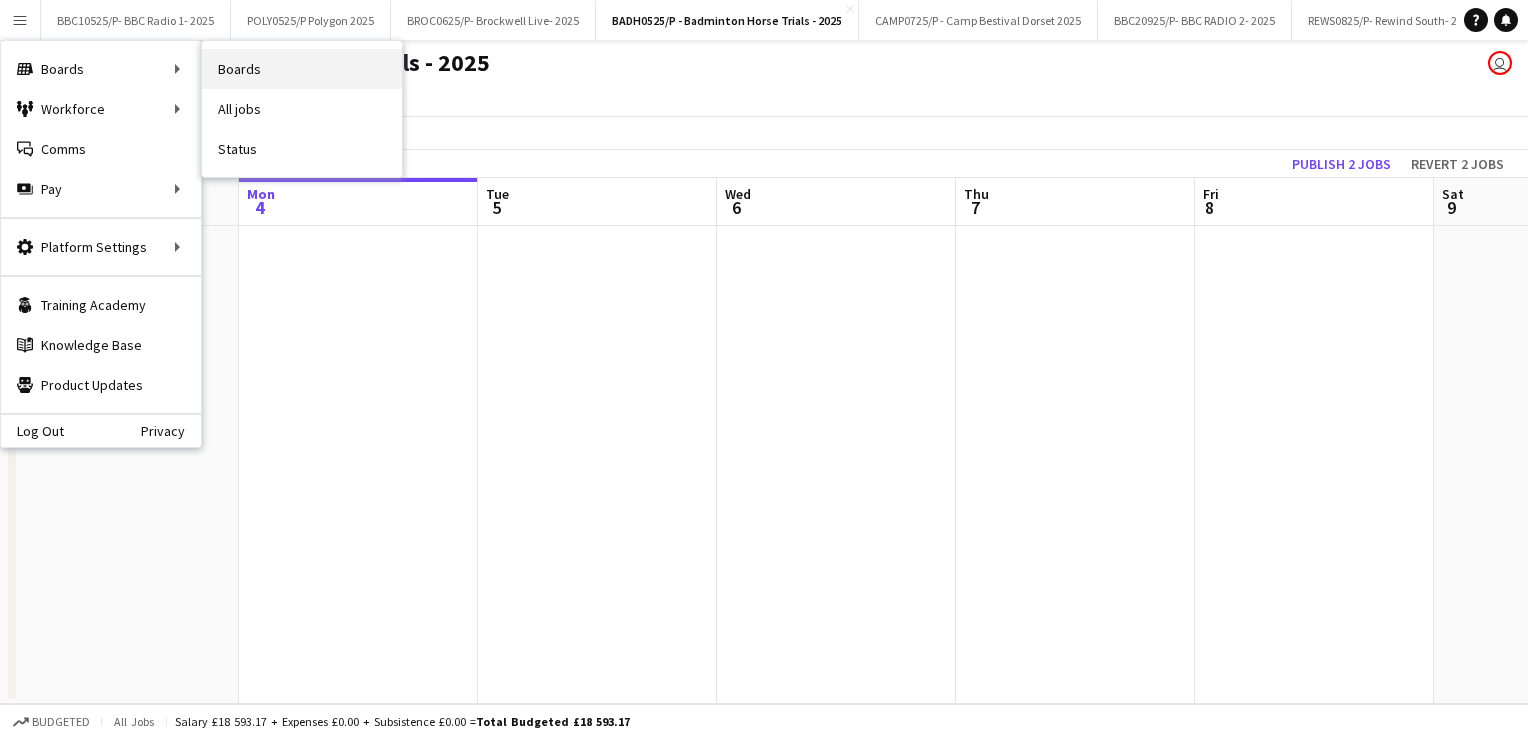 click on "Boards" at bounding box center [302, 69] 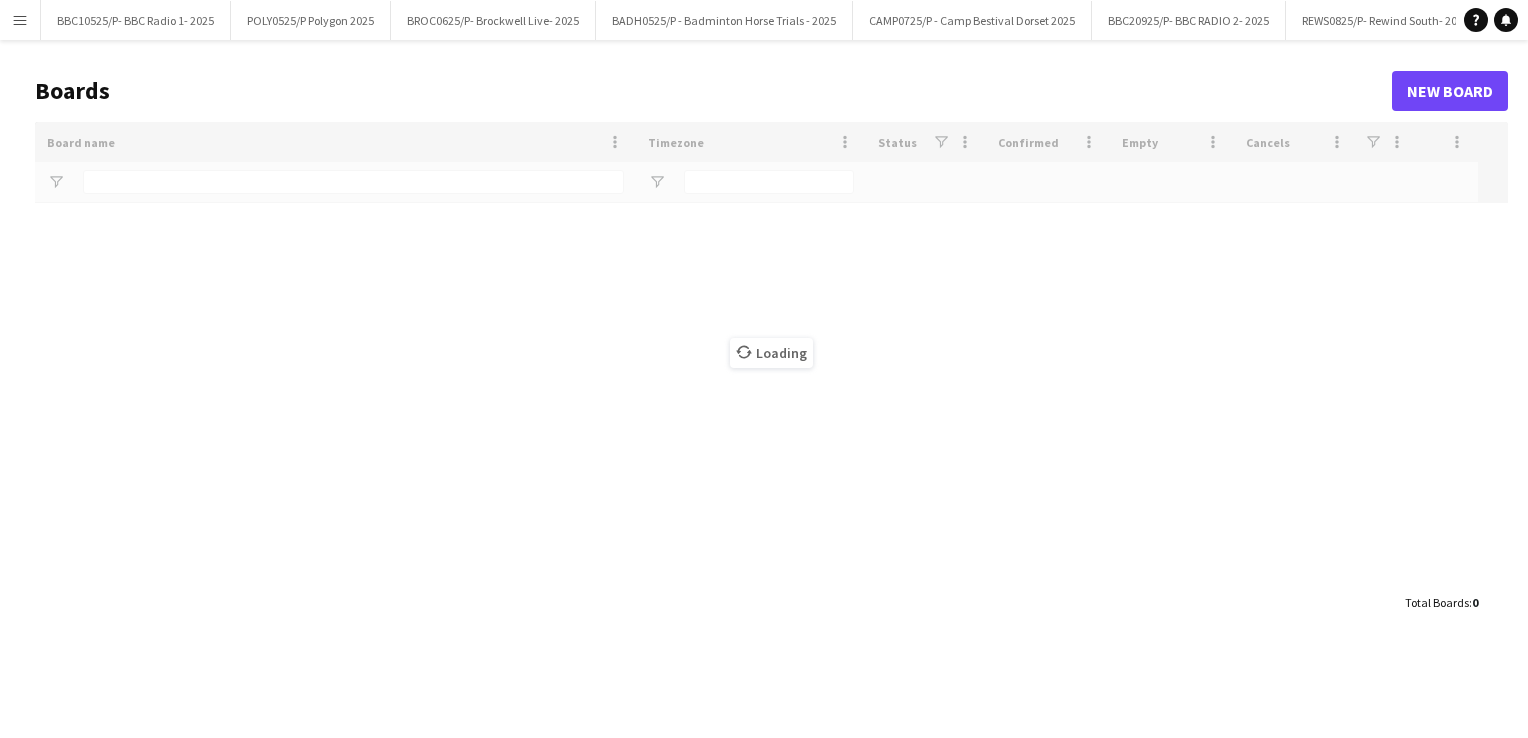 type on "***" 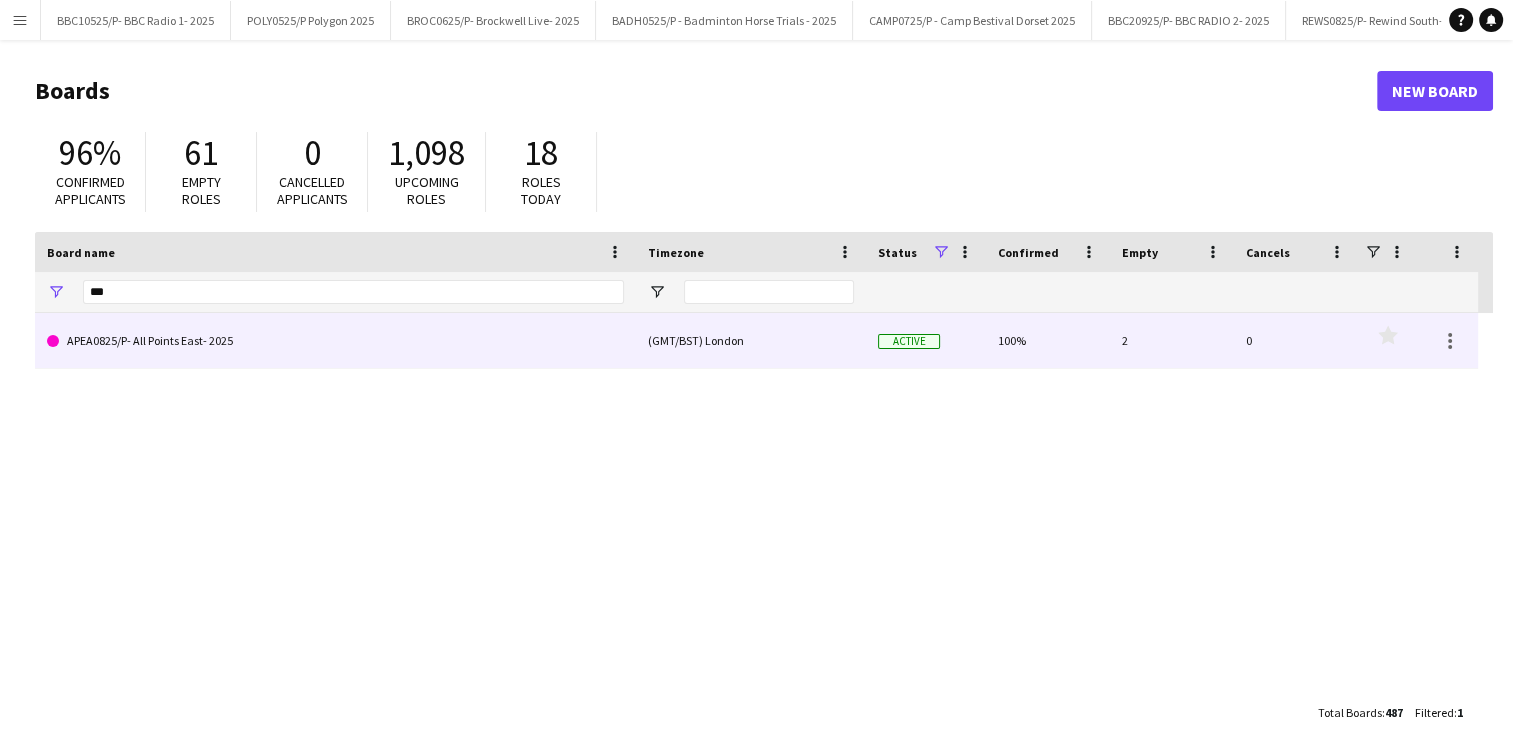 click on "APEA0825/P- All Points East- 2025" 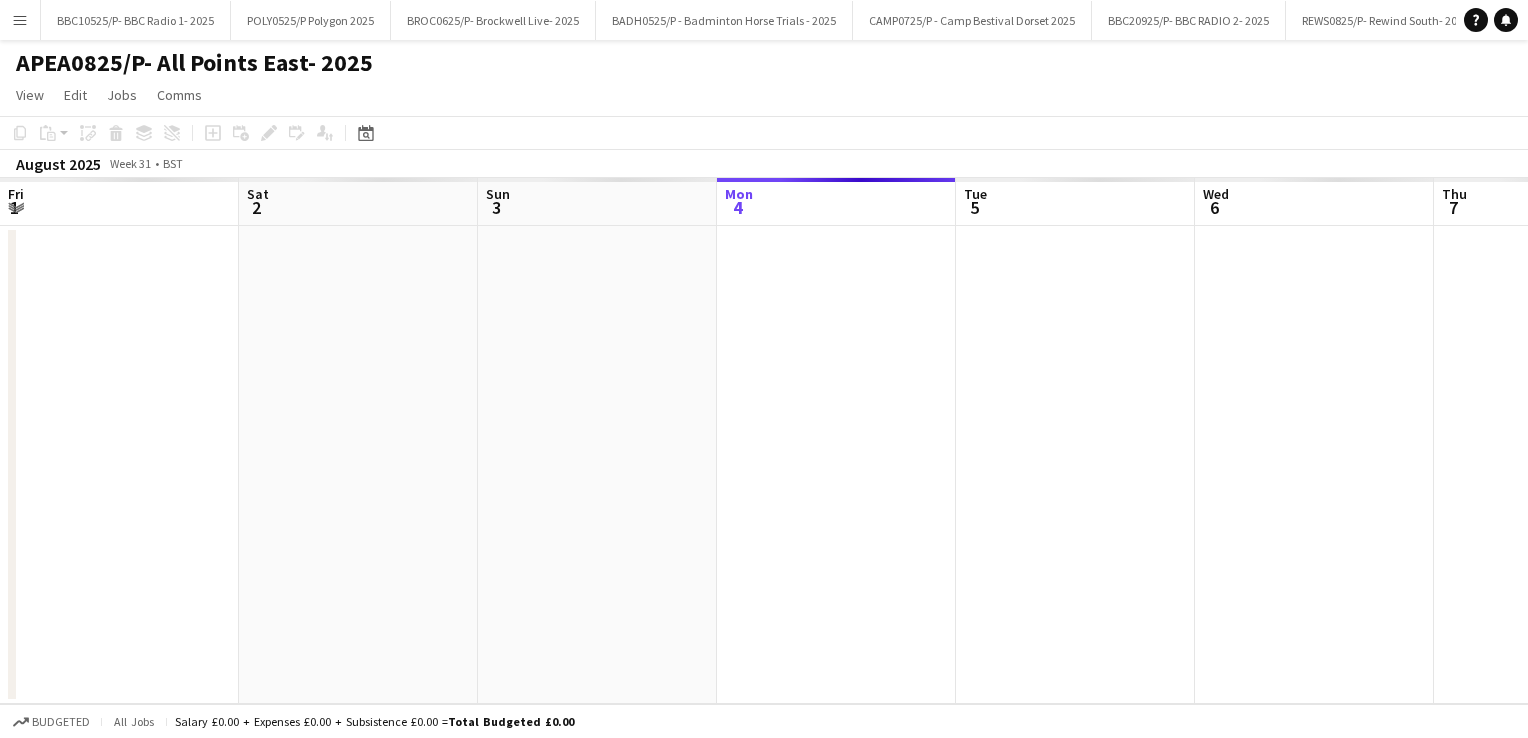 scroll, scrollTop: 0, scrollLeft: 107, axis: horizontal 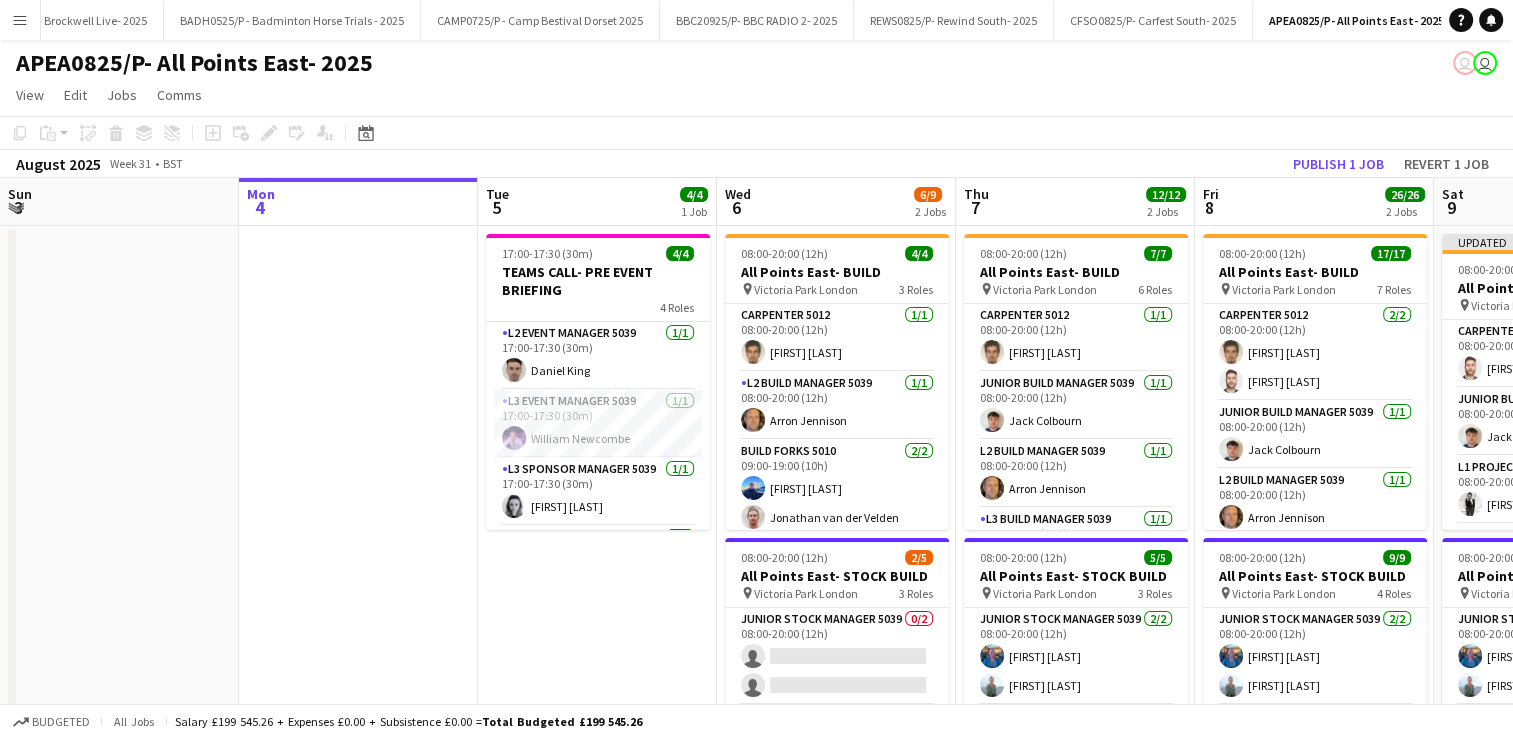 click on "Menu" at bounding box center [20, 20] 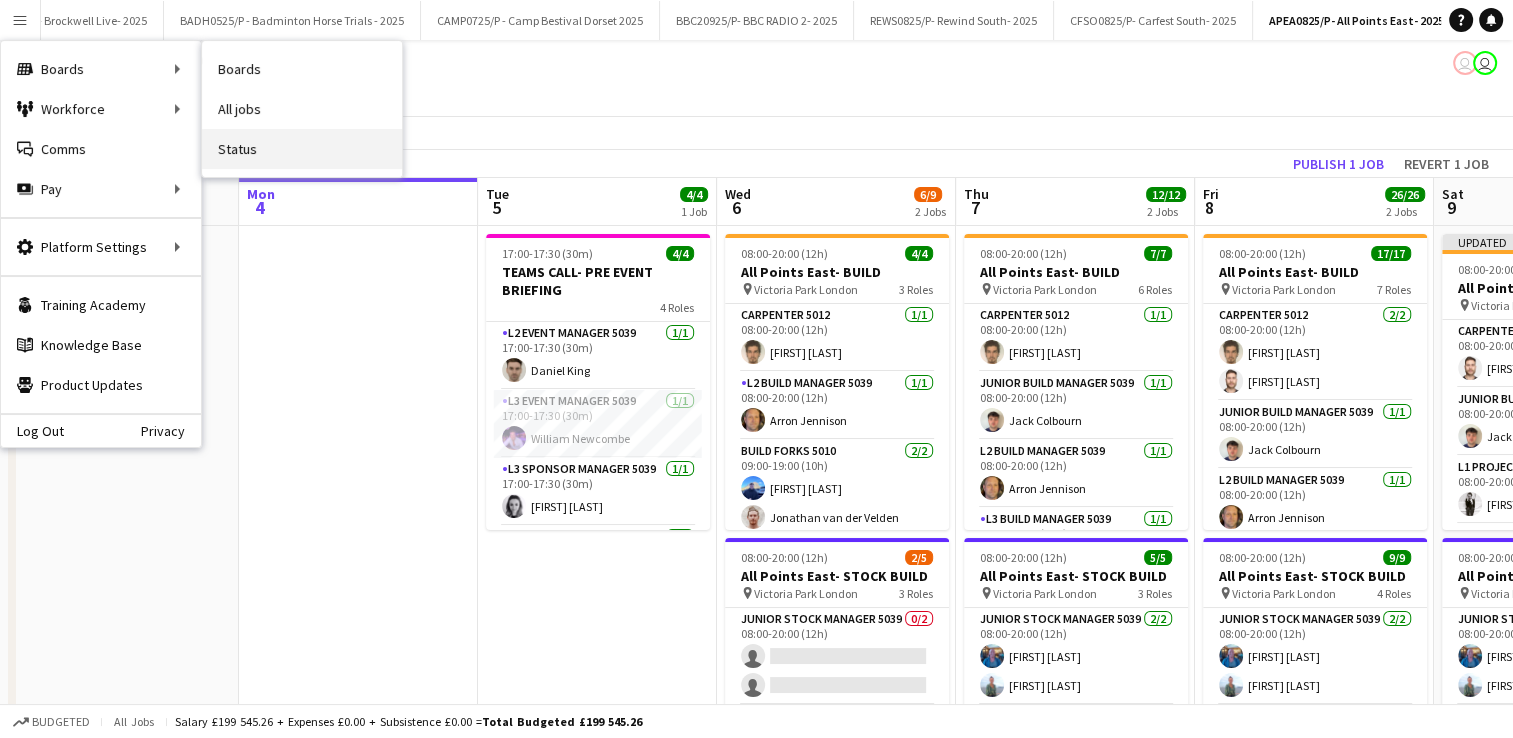 click on "Status" at bounding box center (302, 149) 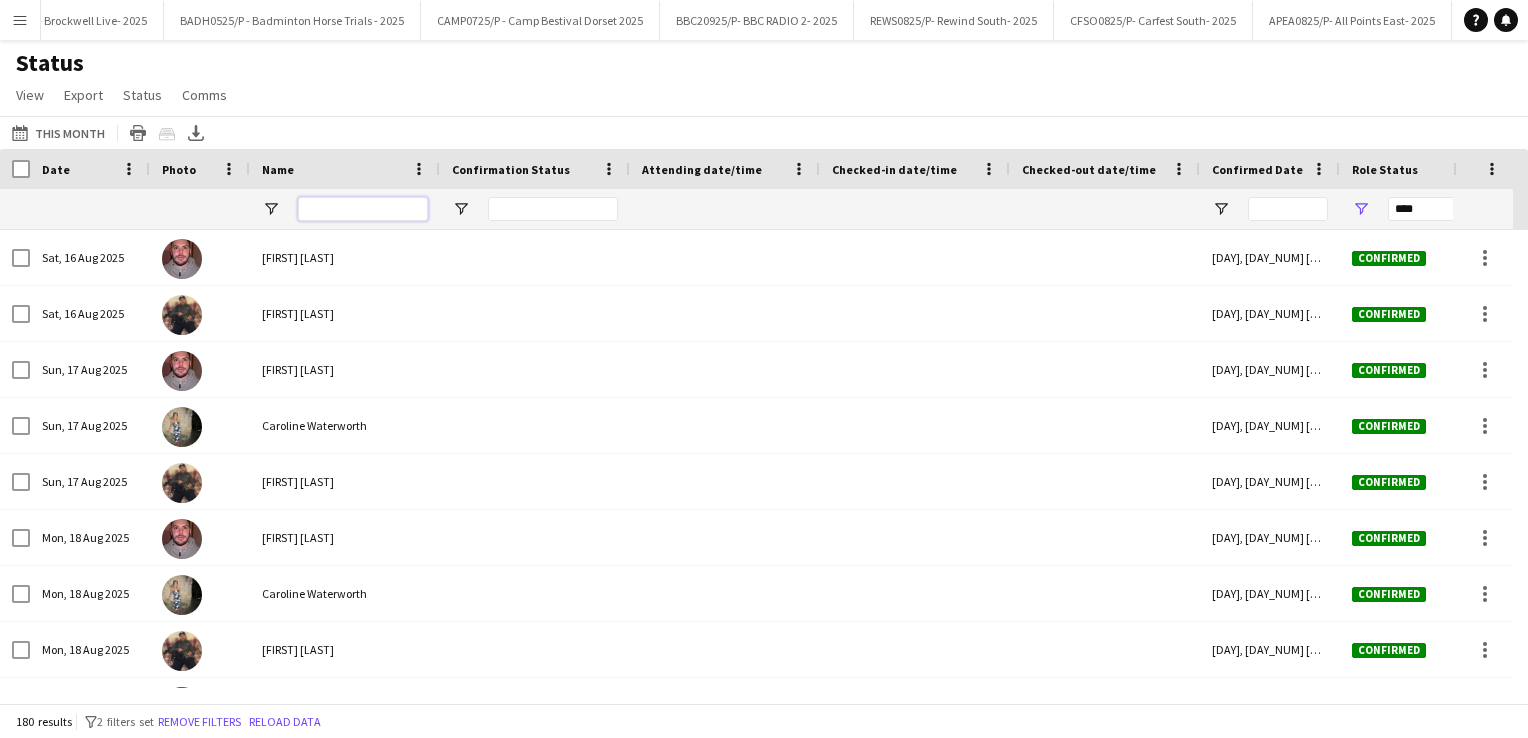 click at bounding box center [363, 209] 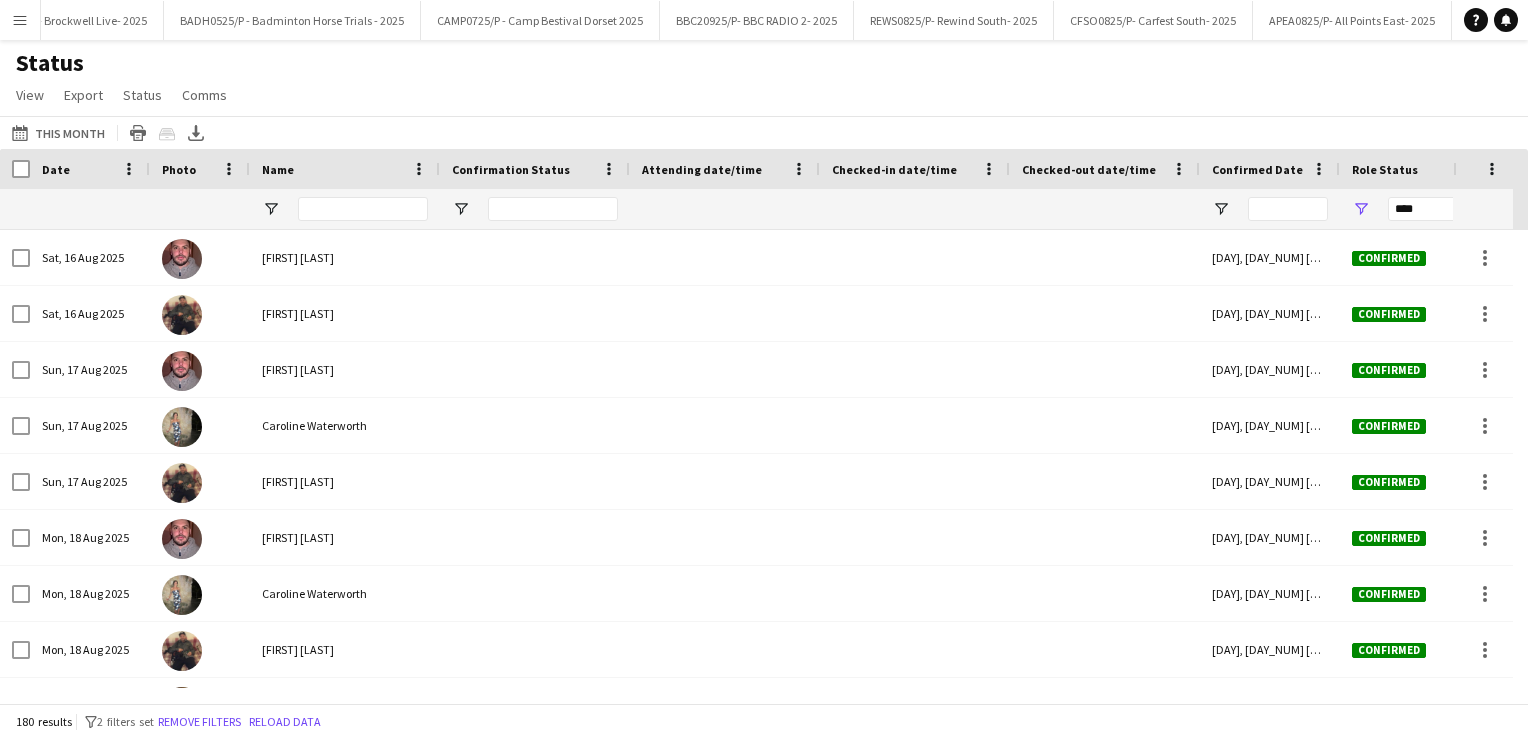 click at bounding box center [553, 209] 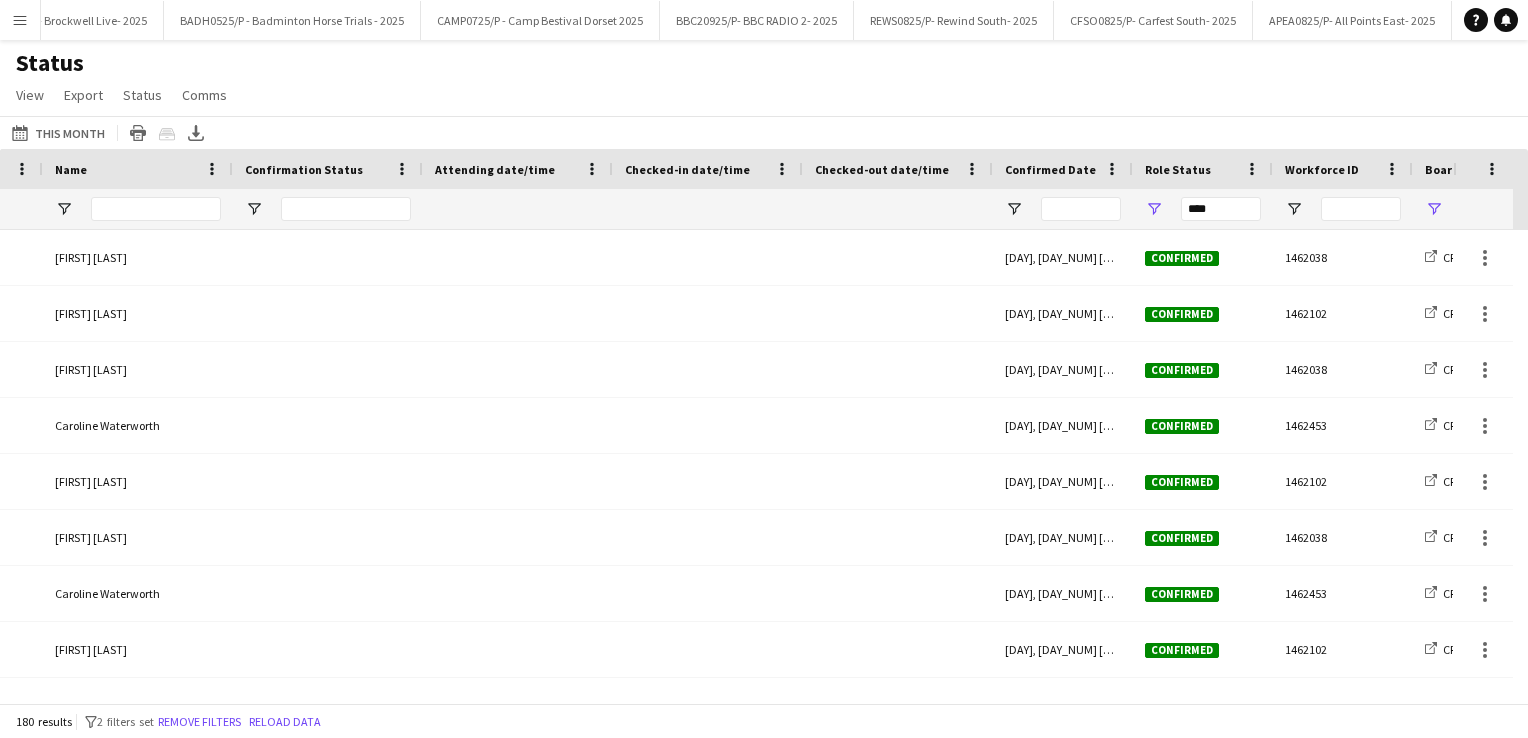 scroll, scrollTop: 0, scrollLeft: 266, axis: horizontal 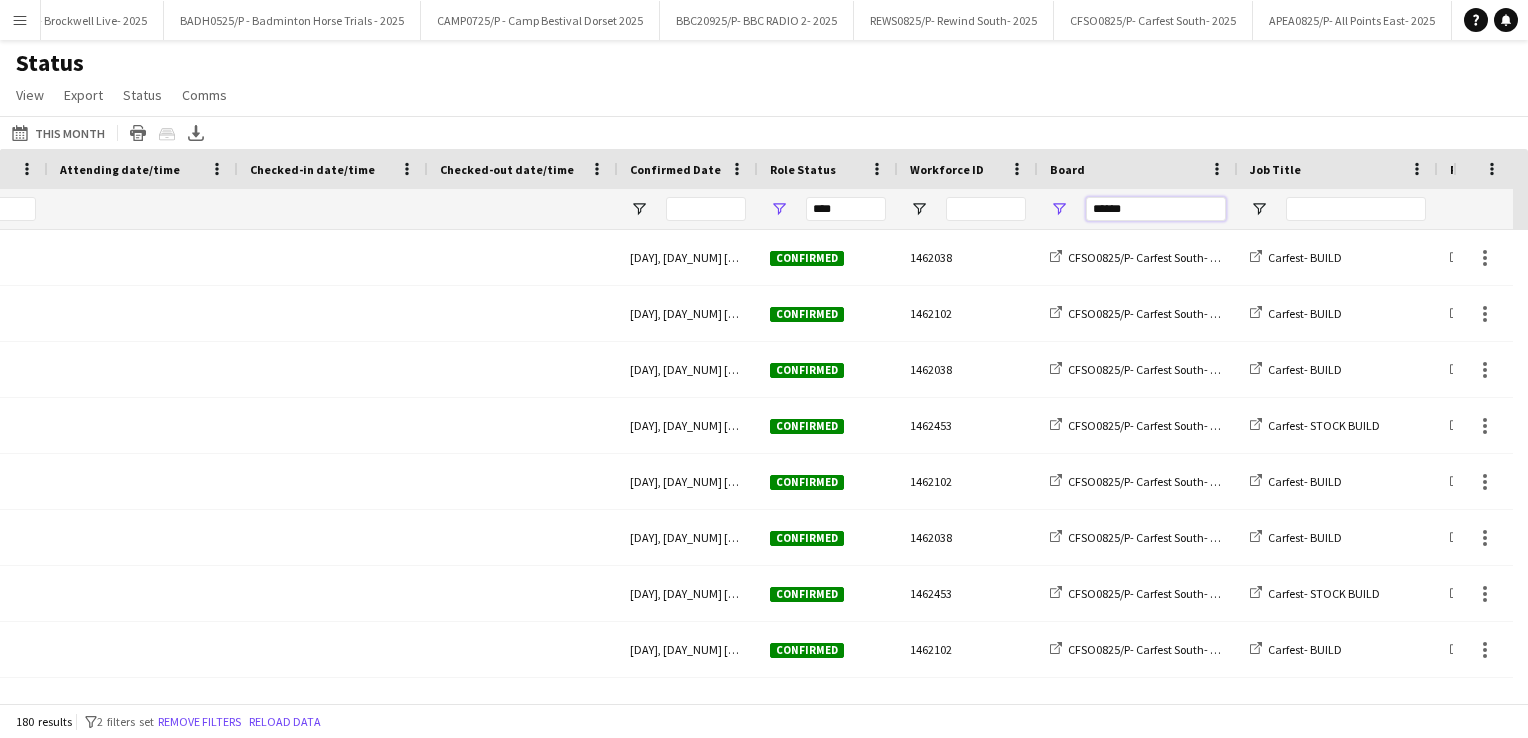 click on "******" at bounding box center [1156, 209] 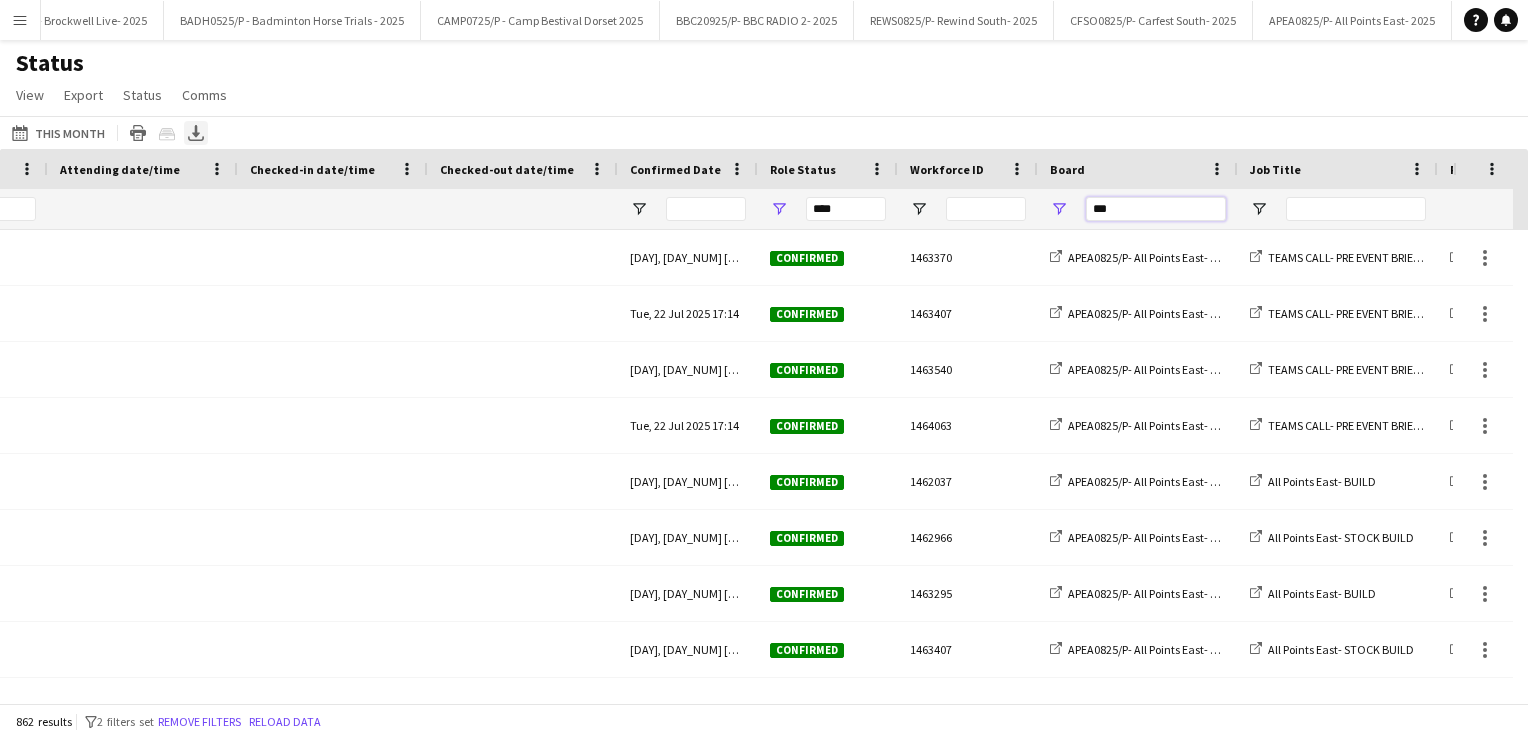 type on "***" 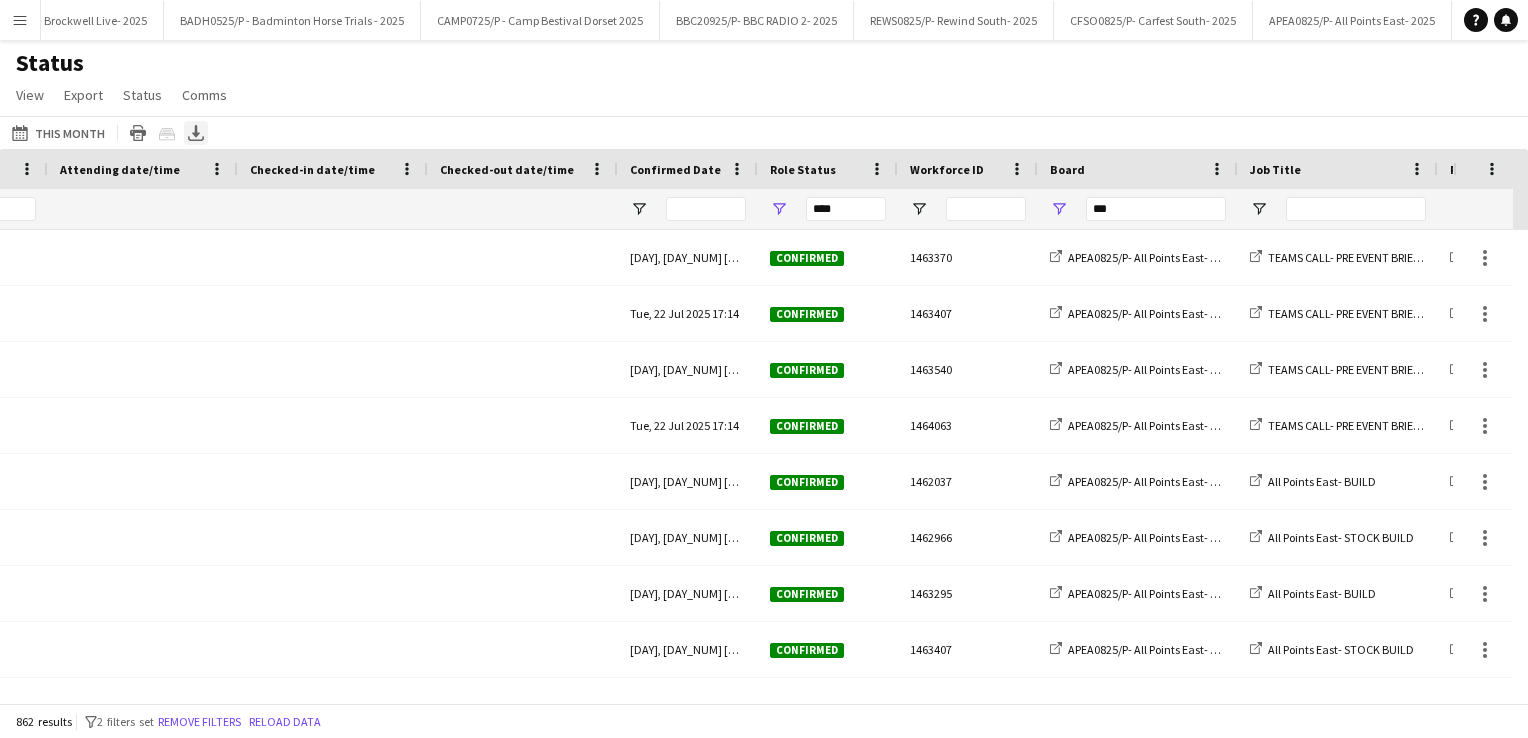 click on "Export XLSX" 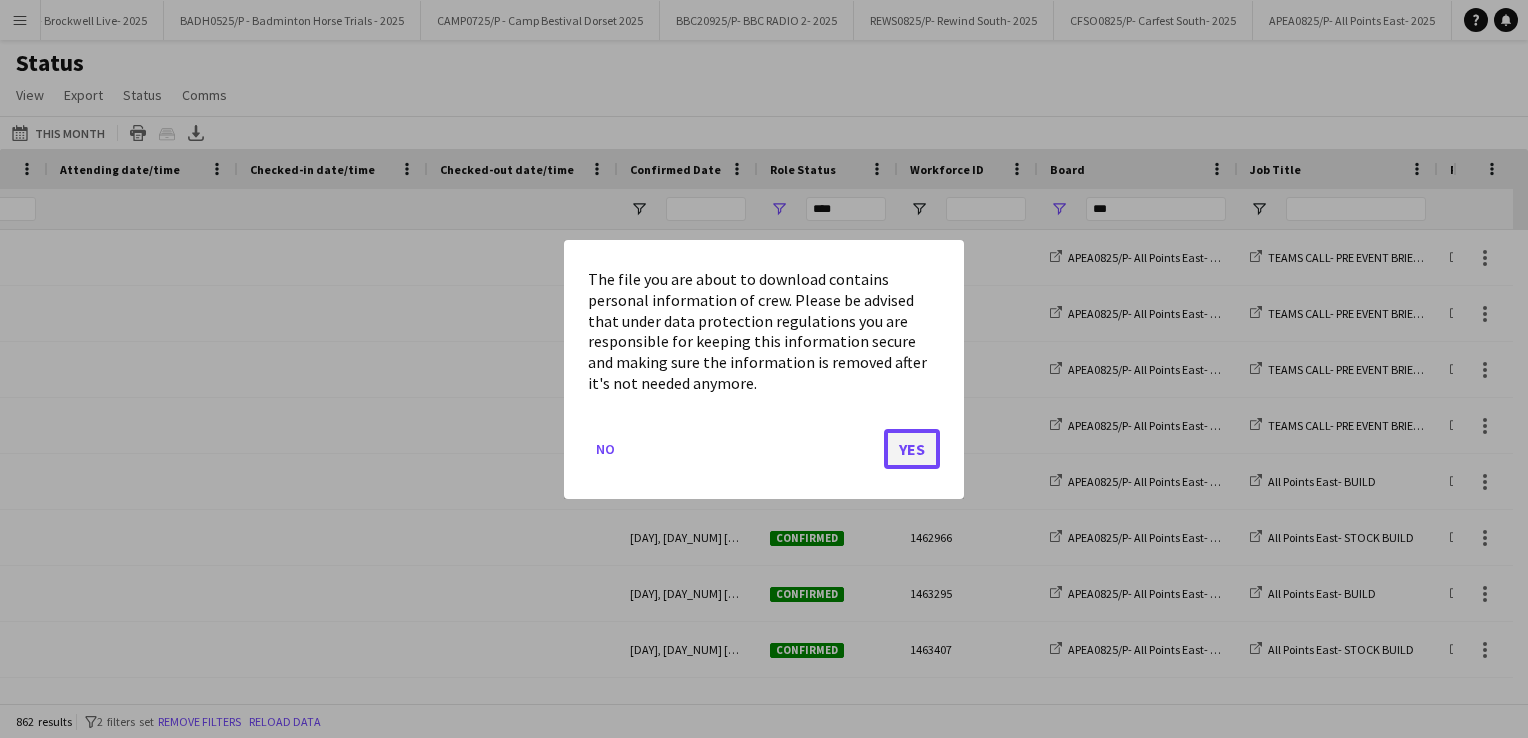 click on "Yes" 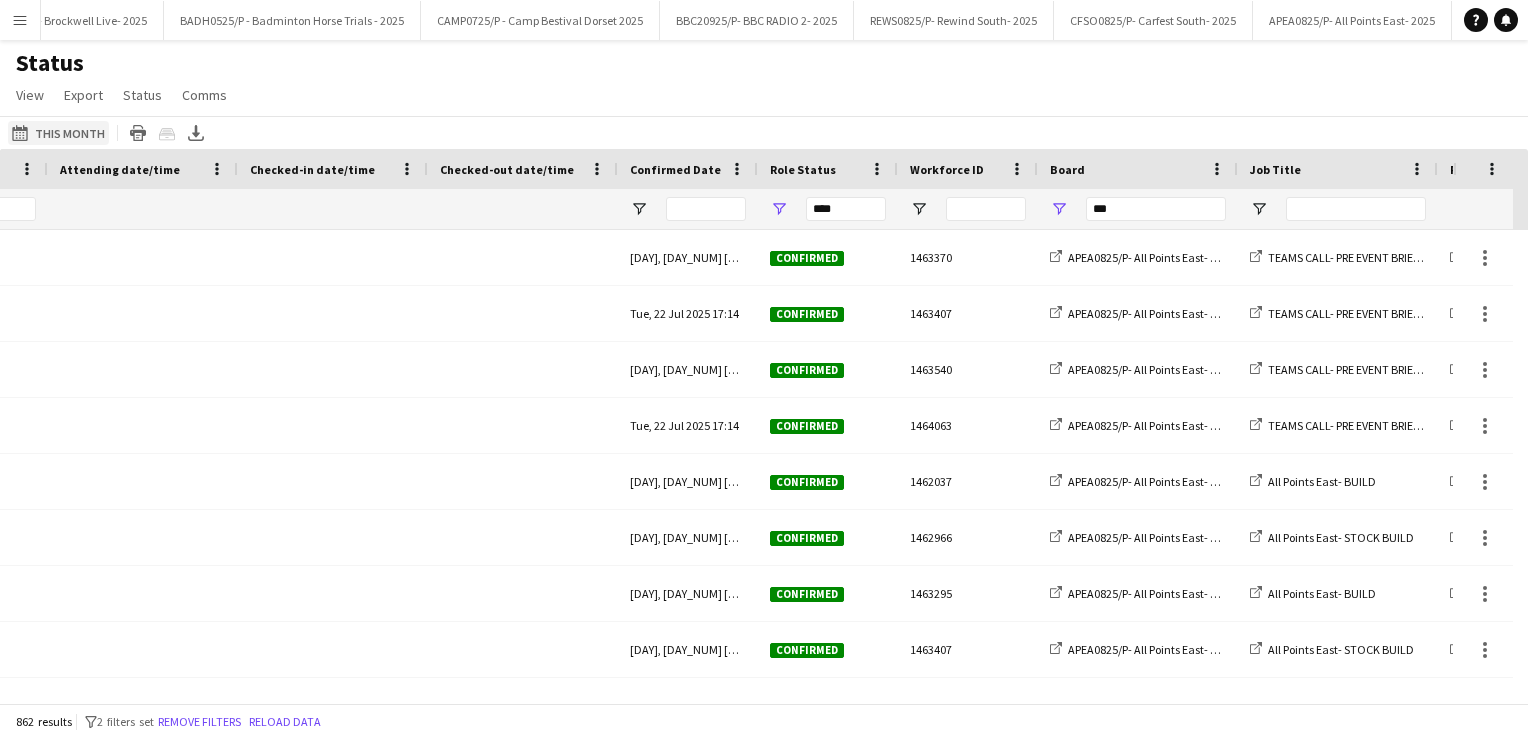 click on "[DAY_NUM]-[MONTH]-[YEAR] to [DAY_NUM]-[MONTH]-[YEAR]
This Month" 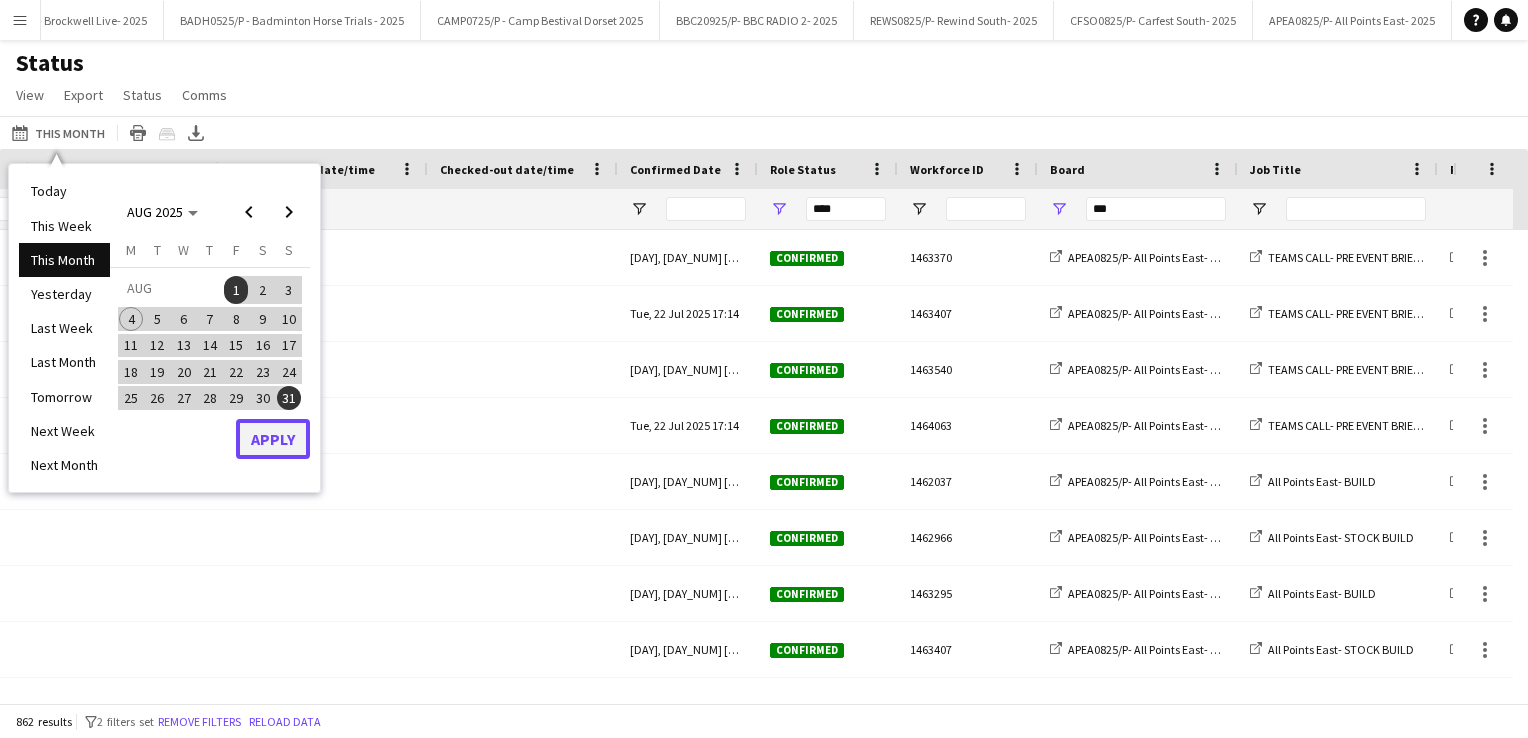 click on "Apply" at bounding box center (273, 439) 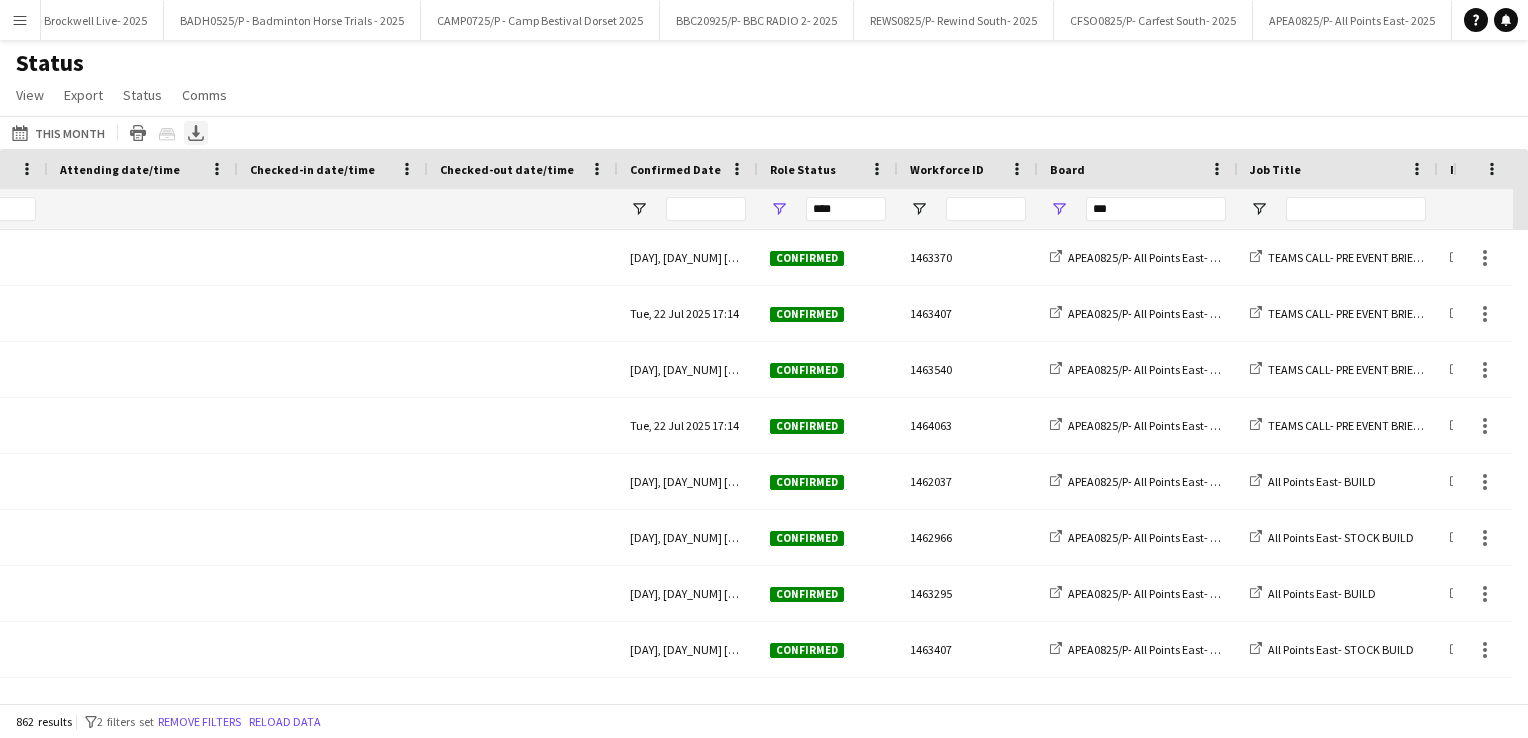 click 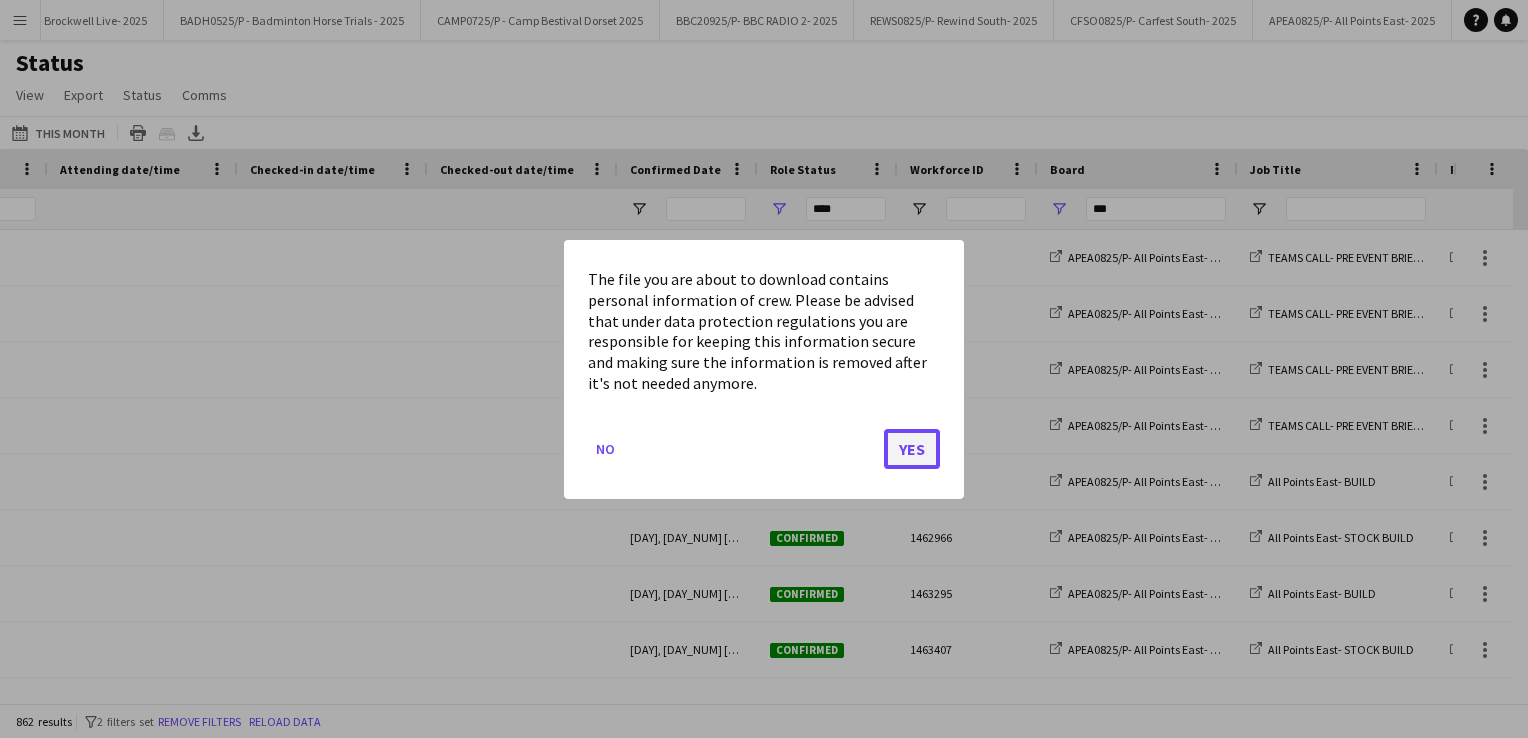 click on "Yes" 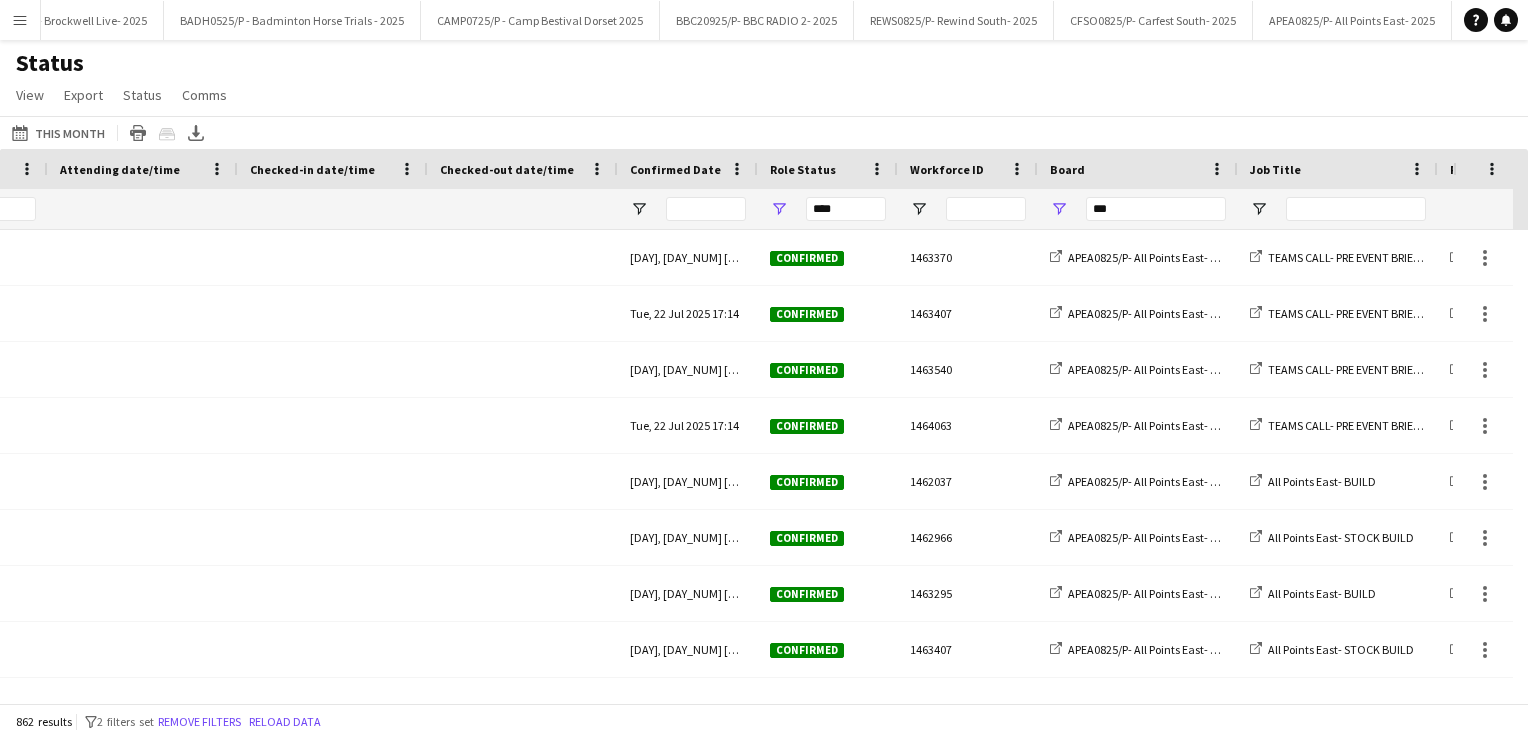 click on "Menu" at bounding box center [20, 20] 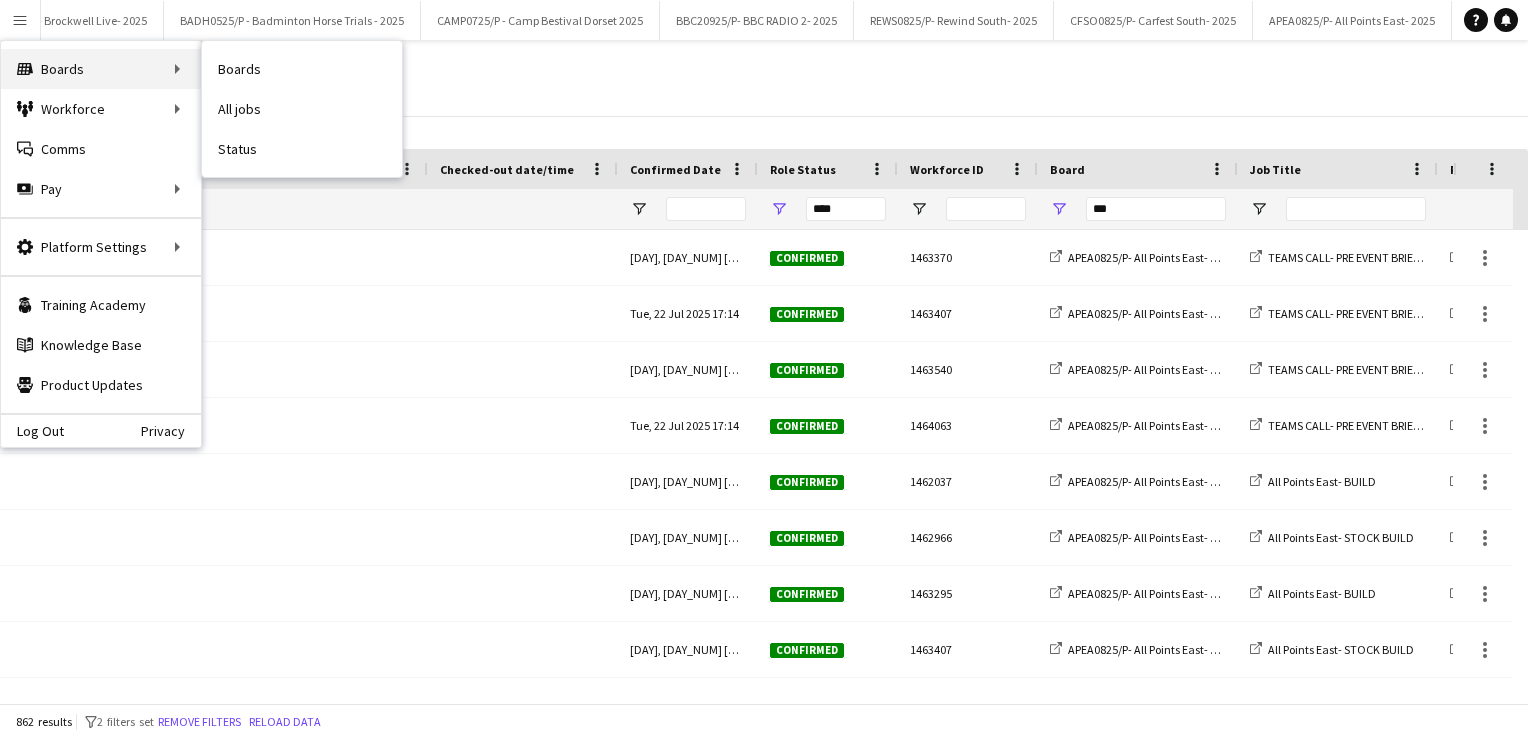 click on "Boards
Boards" at bounding box center [101, 69] 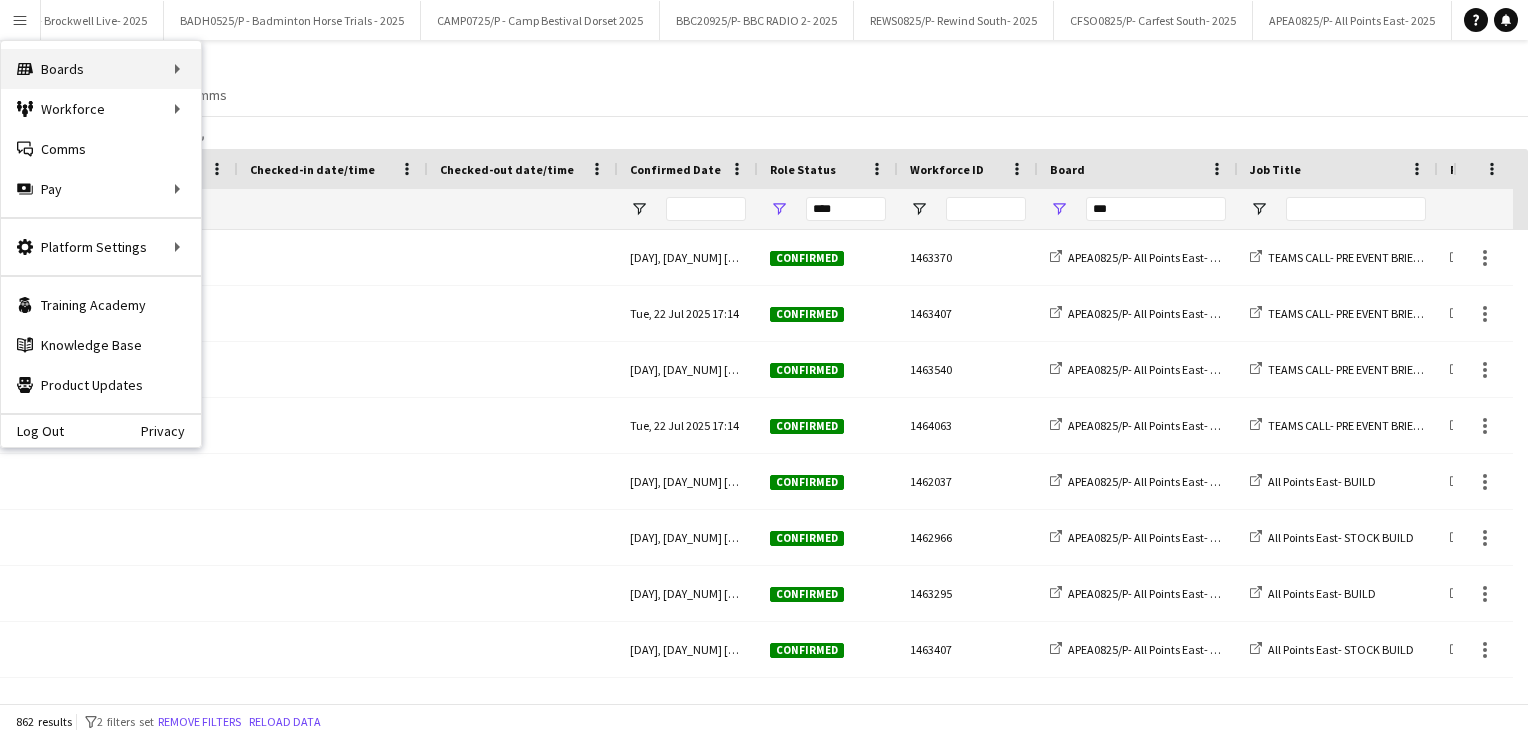 click on "Boards
Boards" at bounding box center [101, 69] 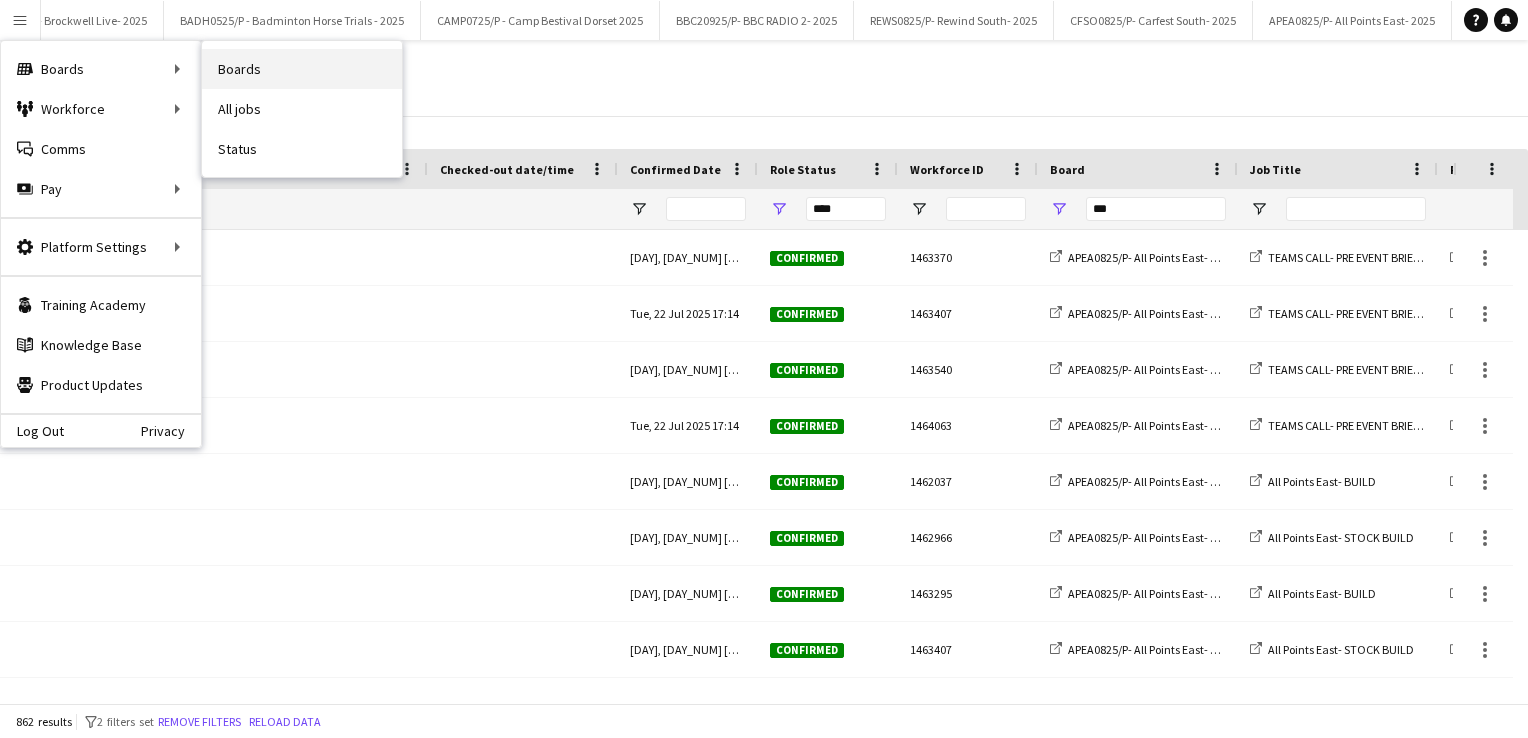 click on "Boards" at bounding box center (302, 69) 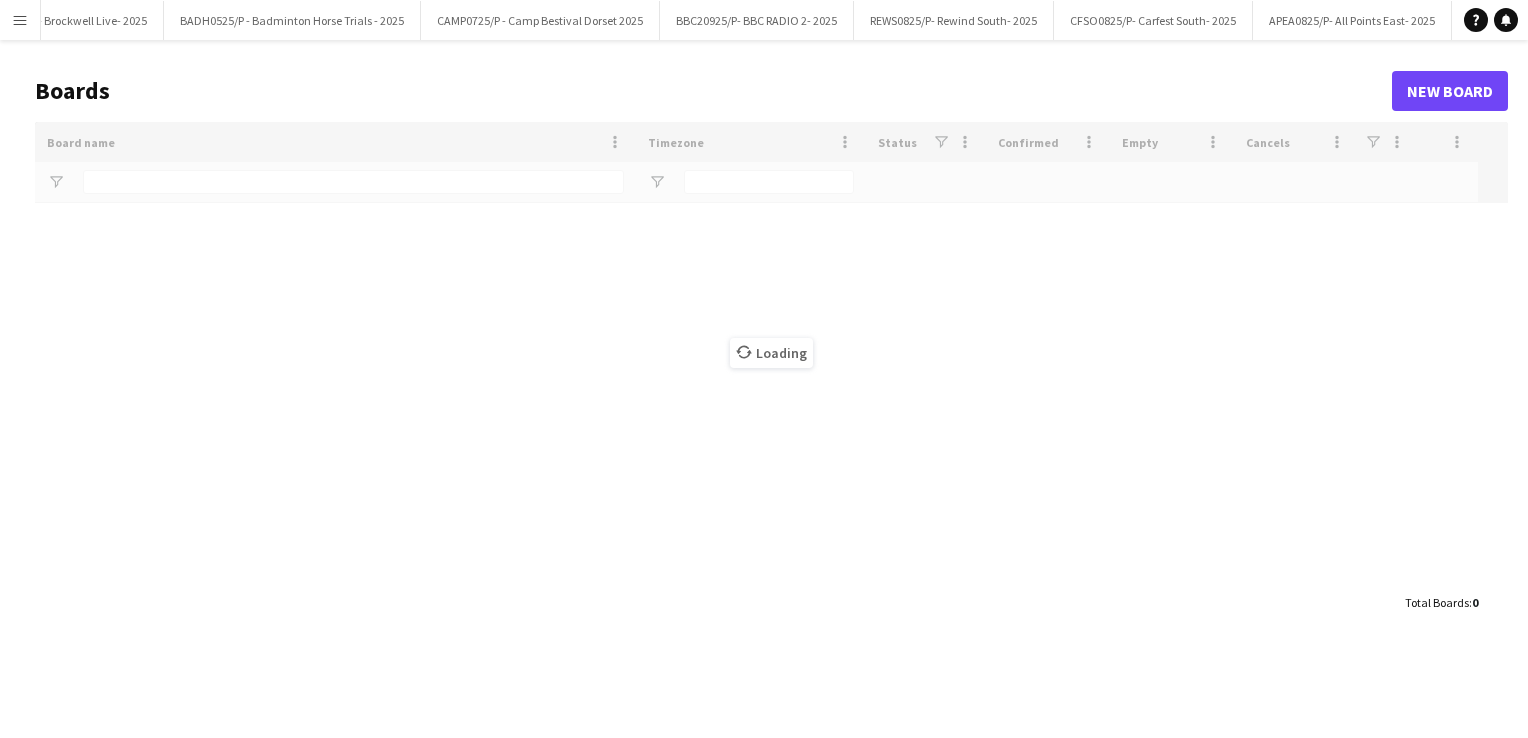 type on "***" 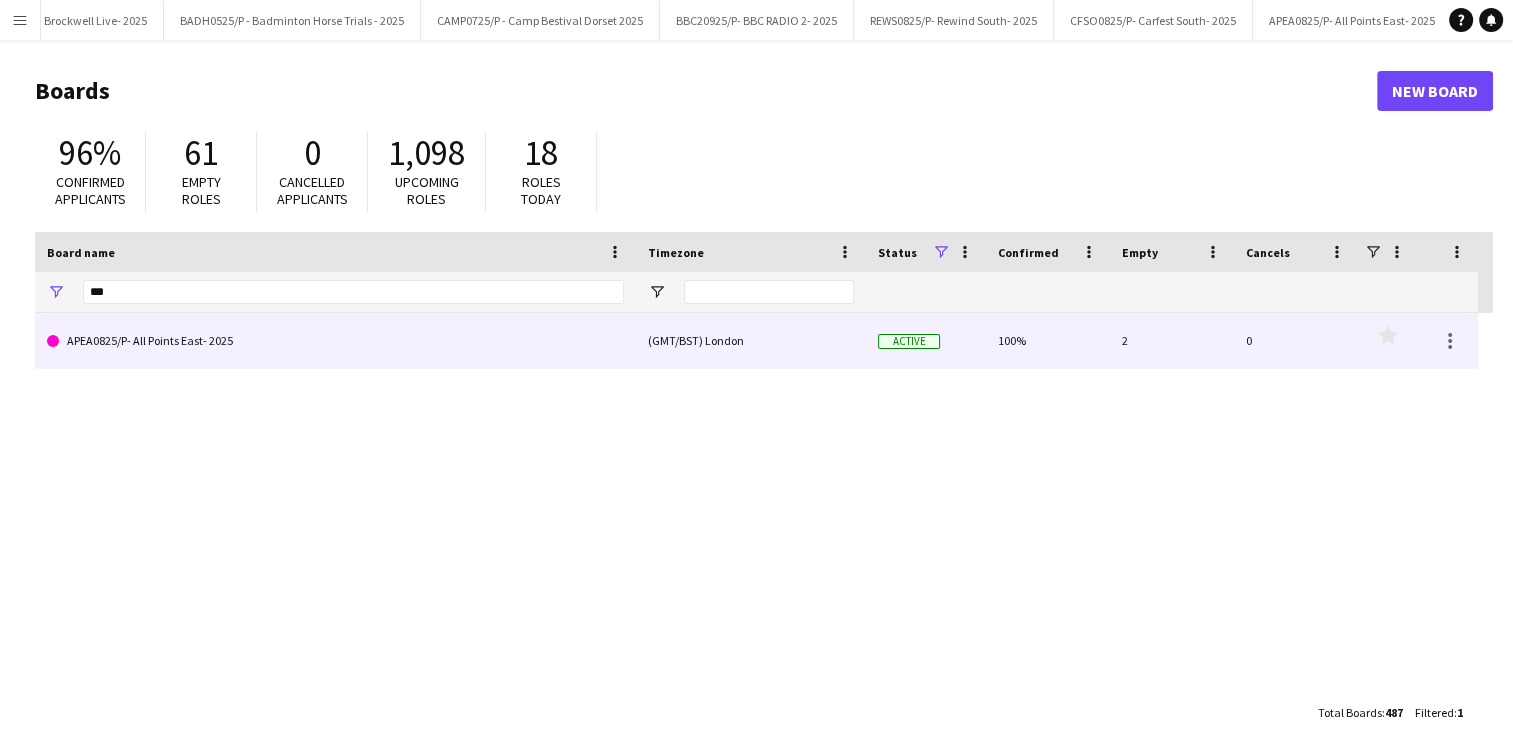 click on "APEA0825/P- All Points East- 2025" 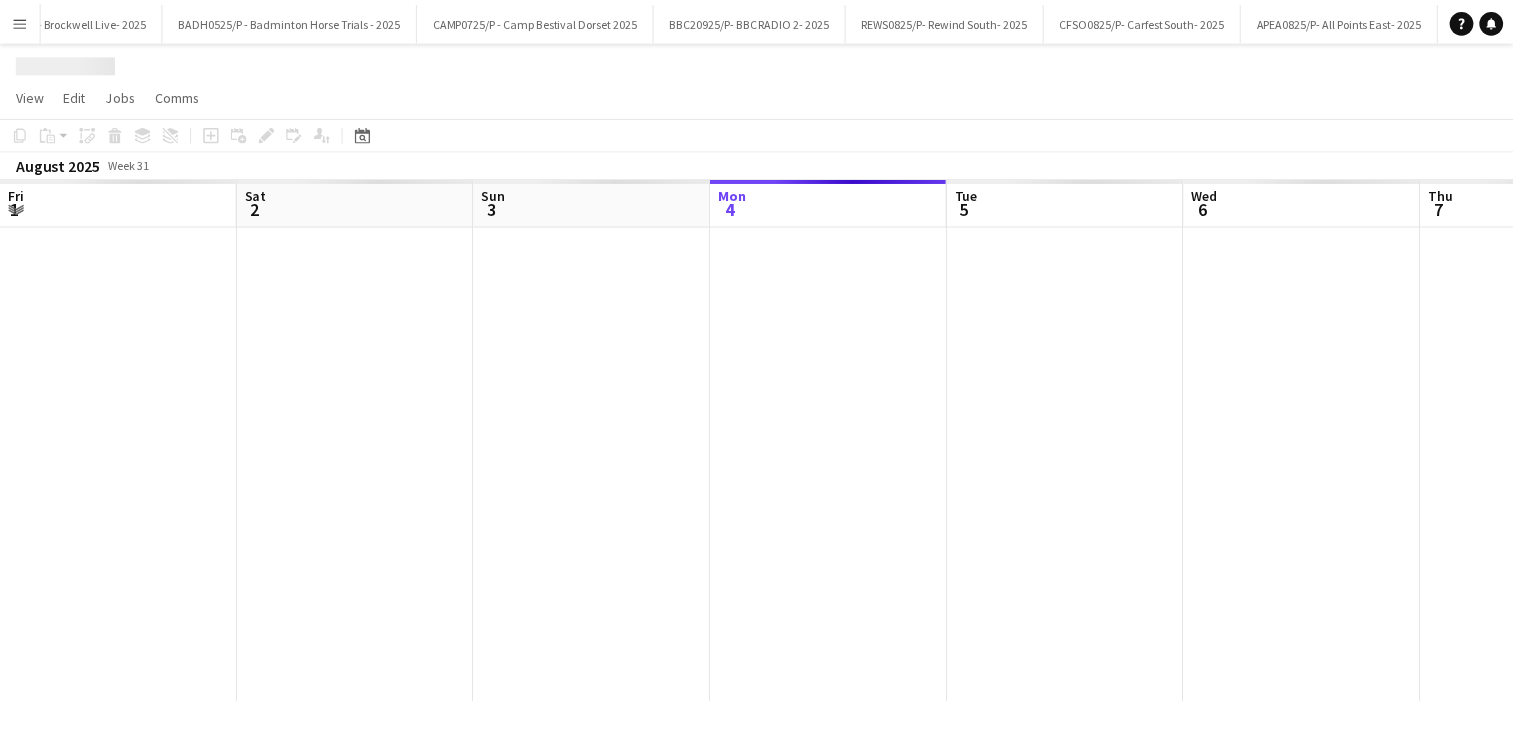 scroll, scrollTop: 0, scrollLeft: 478, axis: horizontal 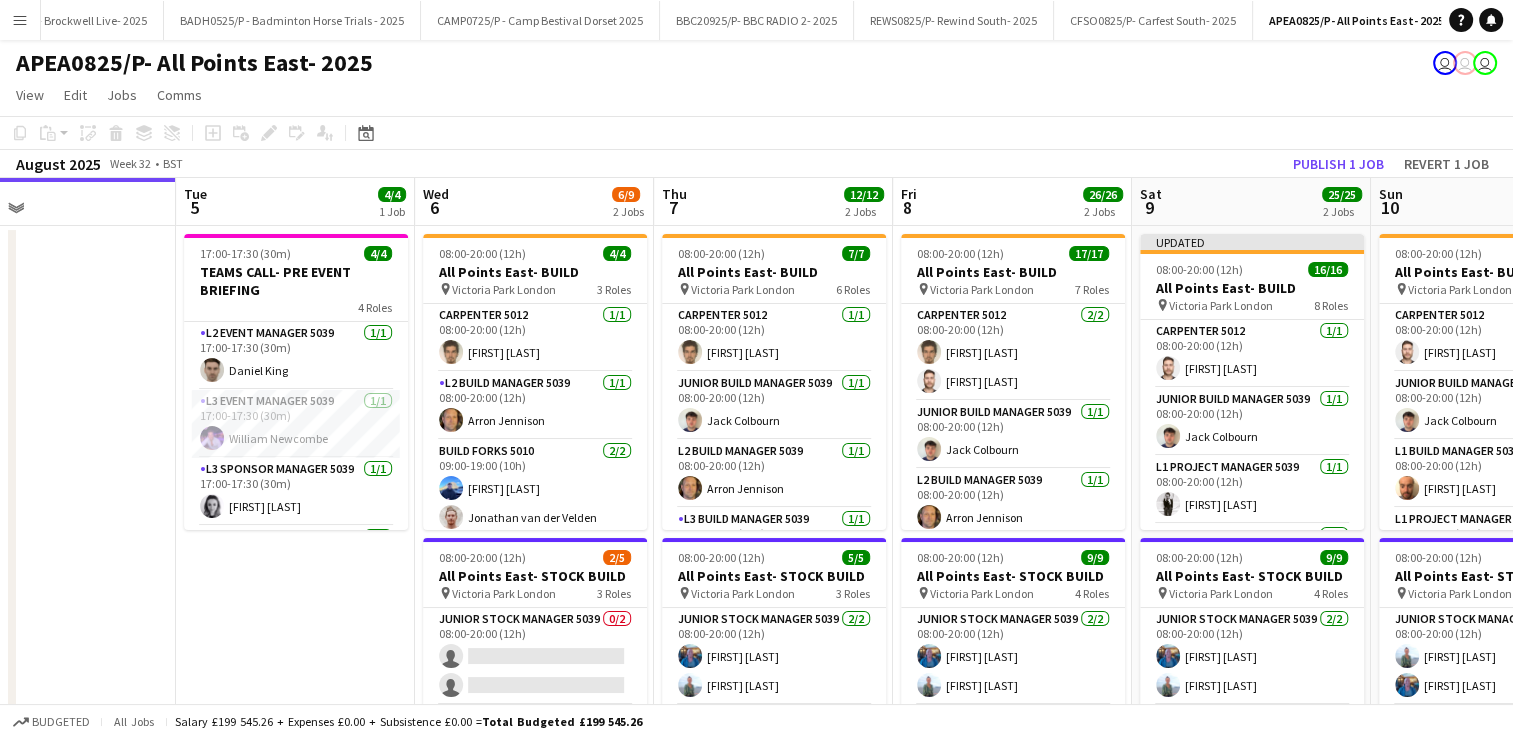 drag, startPoint x: 1291, startPoint y: 200, endPoint x: 989, endPoint y: 194, distance: 302.0596 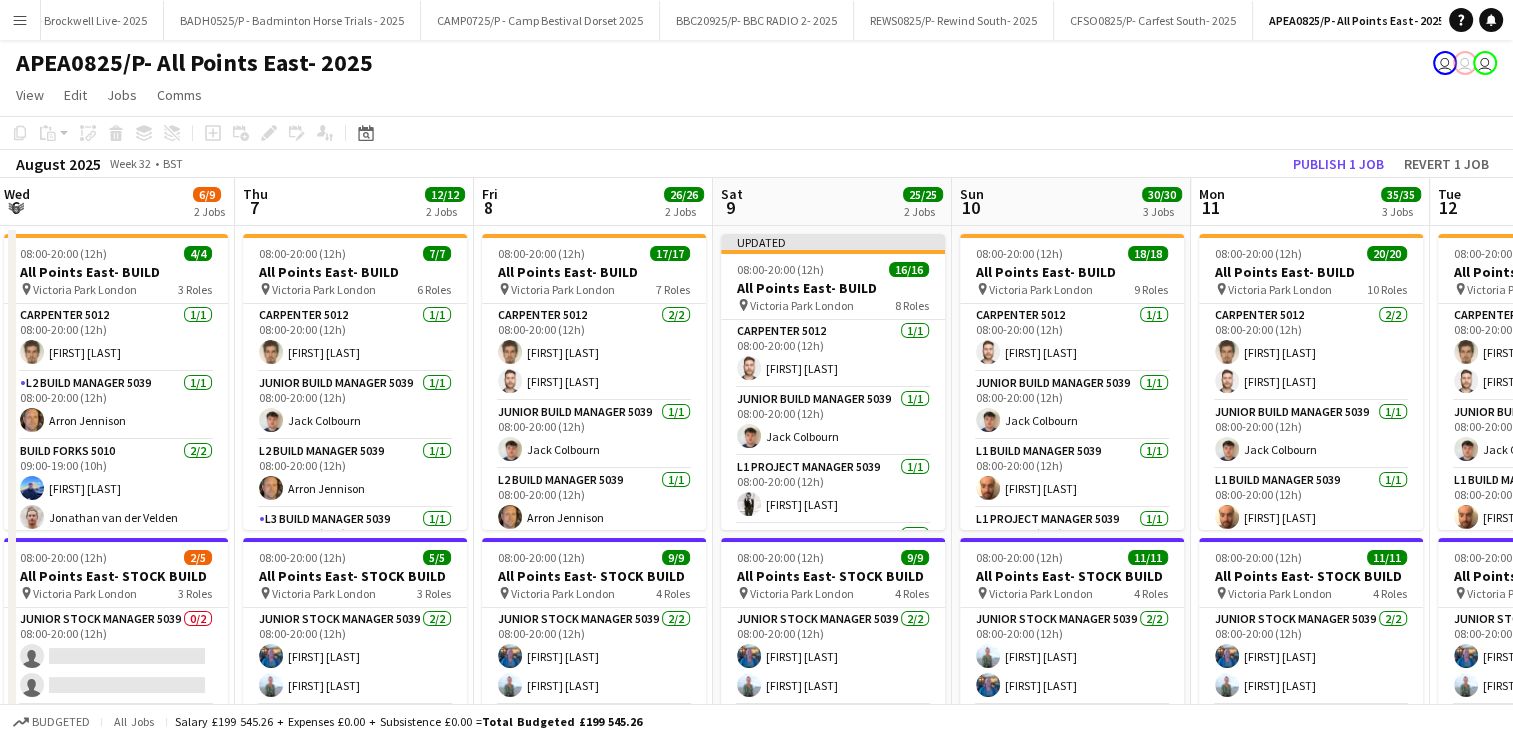 drag, startPoint x: 1226, startPoint y: 200, endPoint x: 808, endPoint y: 185, distance: 418.26904 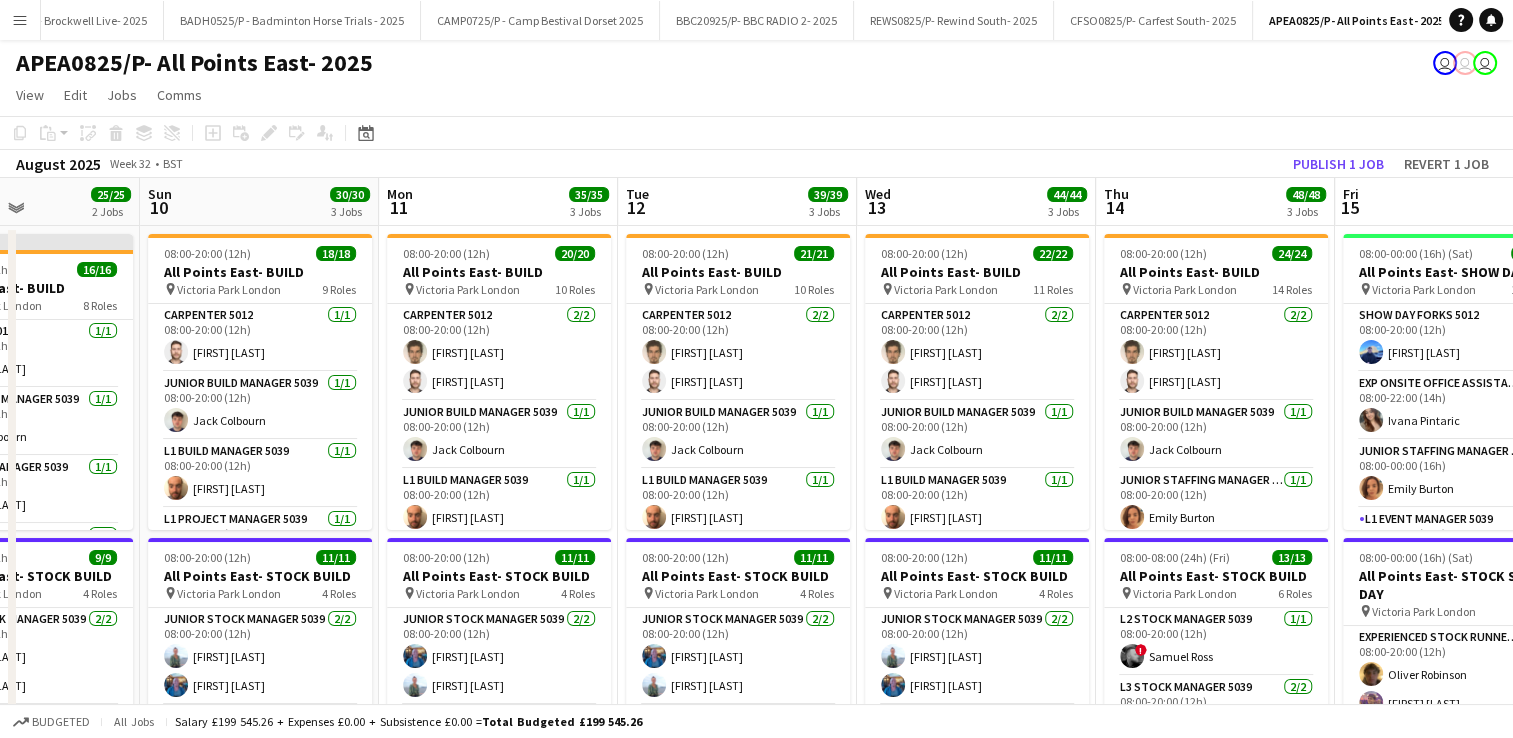 scroll, scrollTop: 0, scrollLeft: 665, axis: horizontal 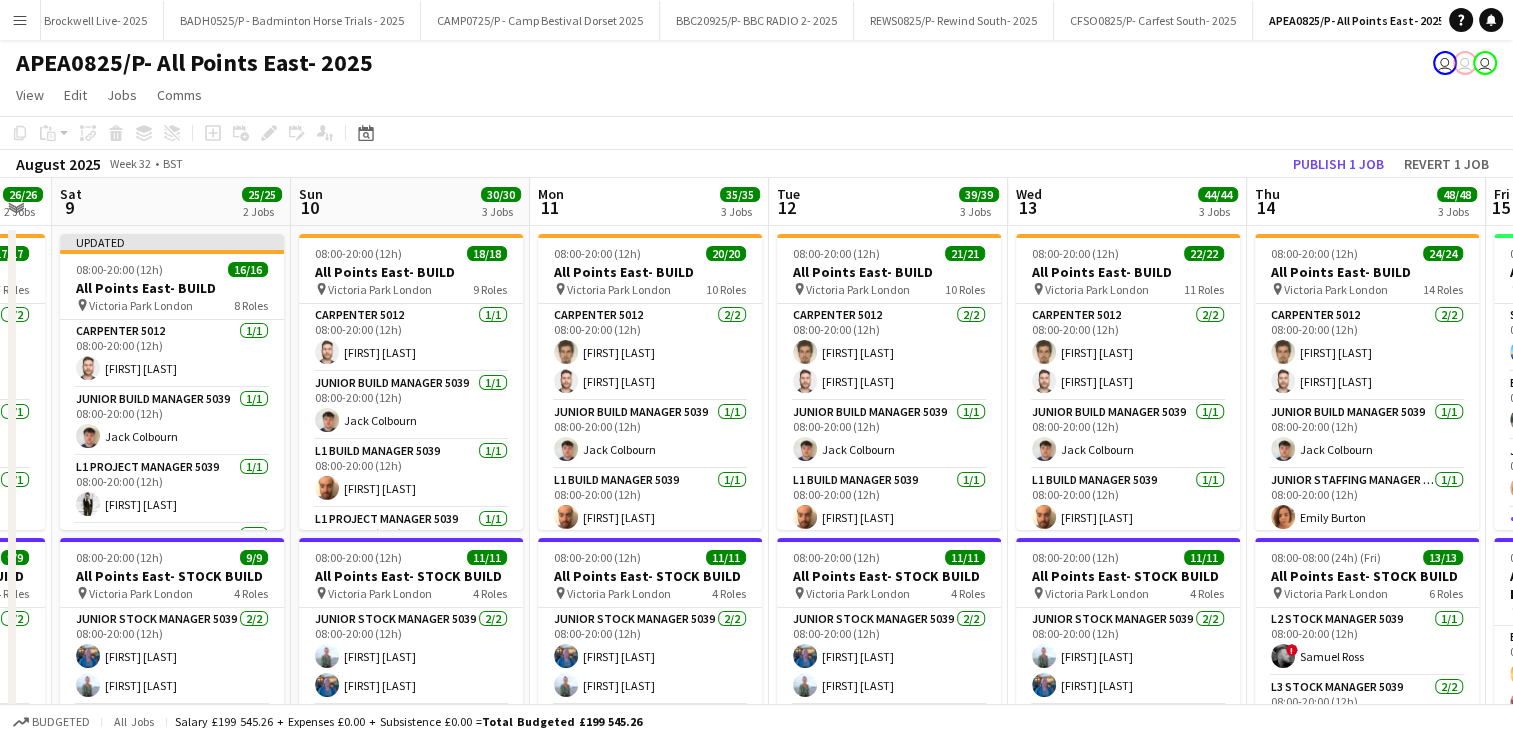 drag, startPoint x: 1257, startPoint y: 199, endPoint x: 596, endPoint y: 206, distance: 661.03705 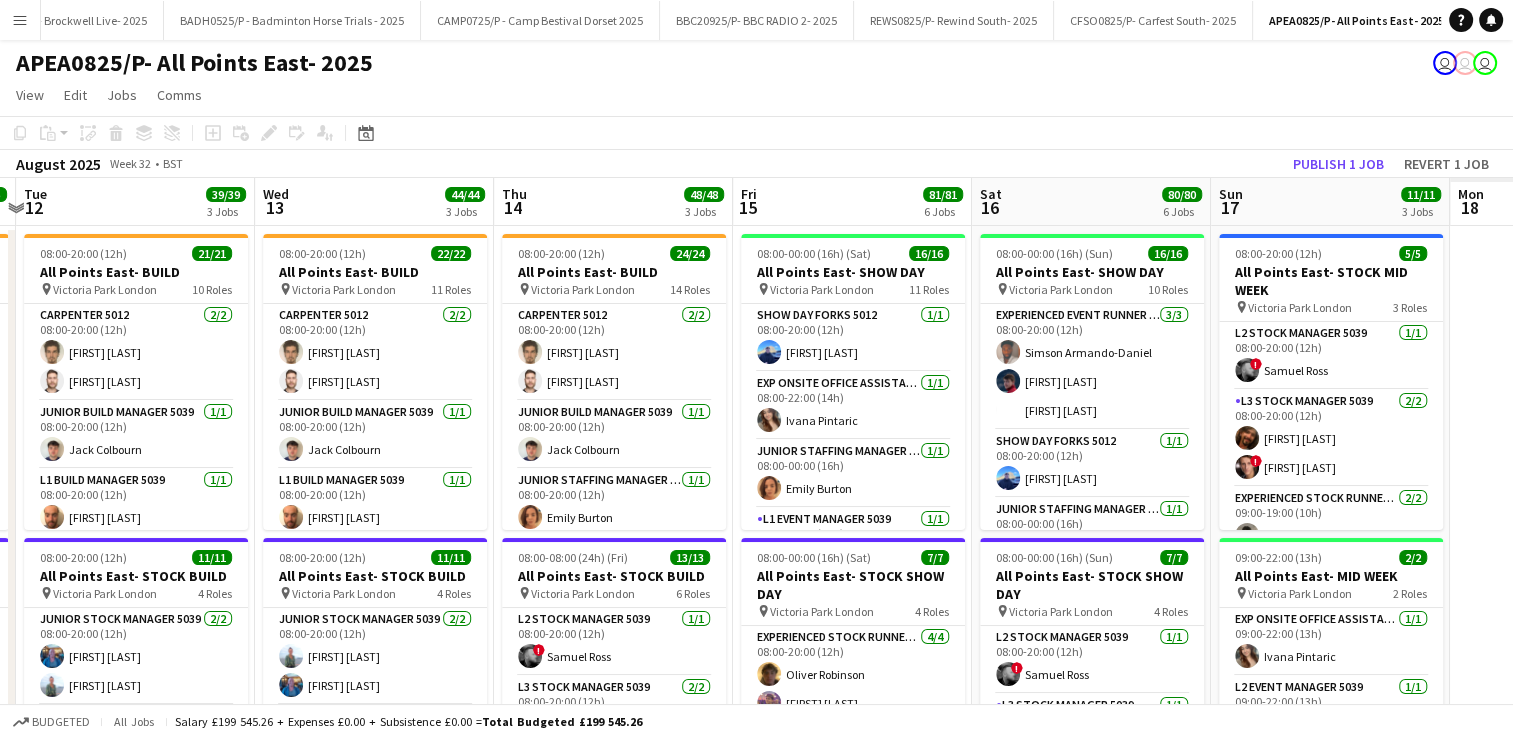 scroll, scrollTop: 0, scrollLeft: 548, axis: horizontal 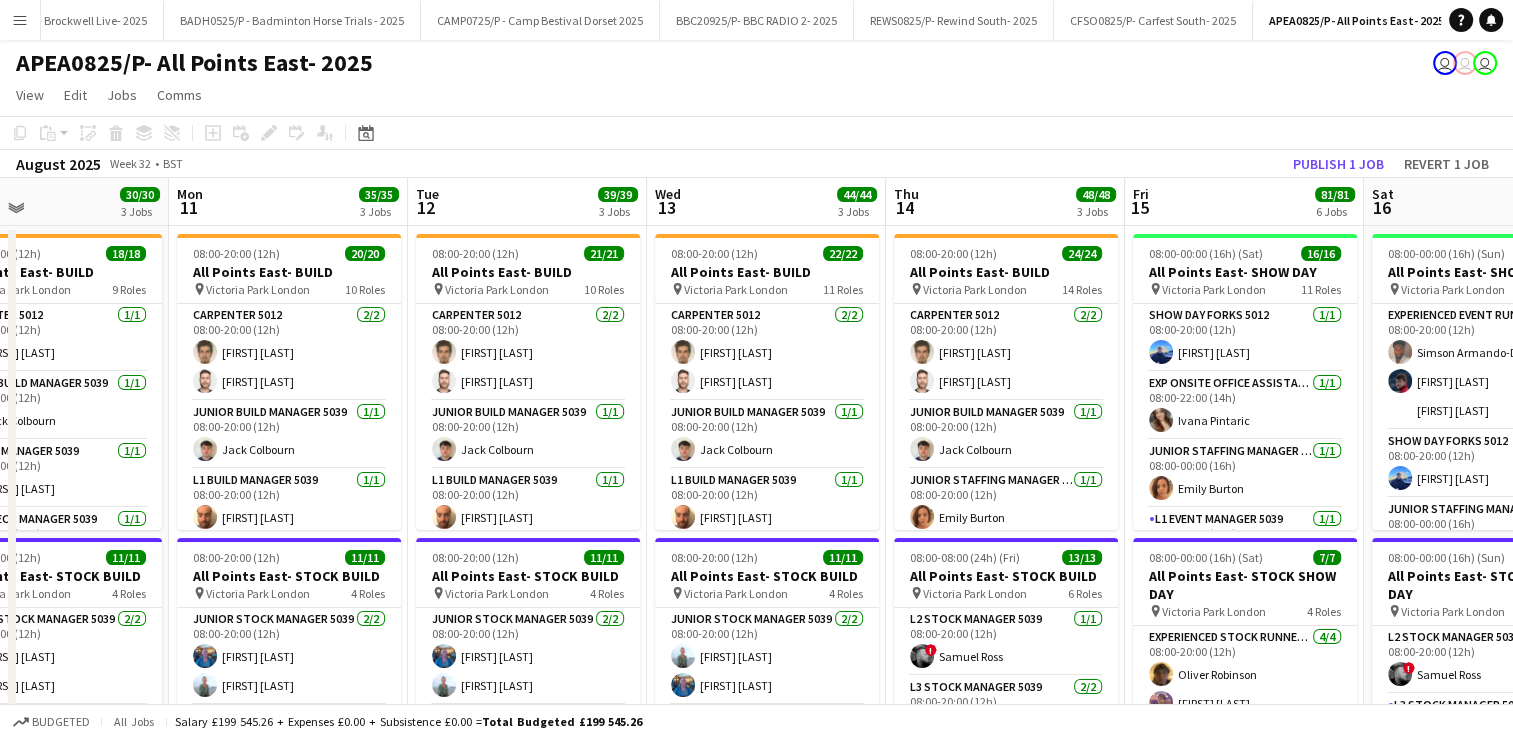 drag, startPoint x: 1067, startPoint y: 210, endPoint x: 706, endPoint y: 232, distance: 361.66974 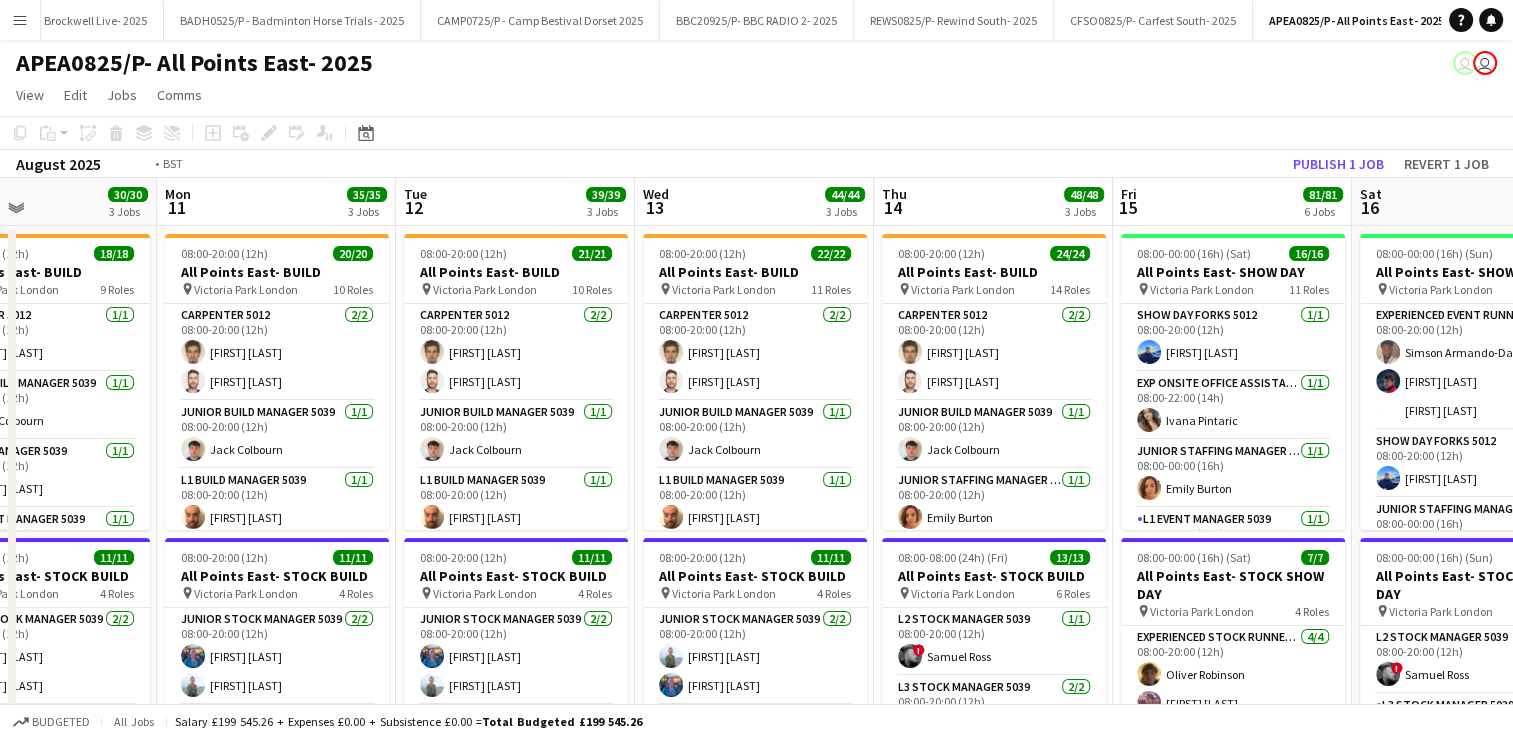 drag, startPoint x: 1448, startPoint y: 206, endPoint x: 851, endPoint y: 194, distance: 597.1206 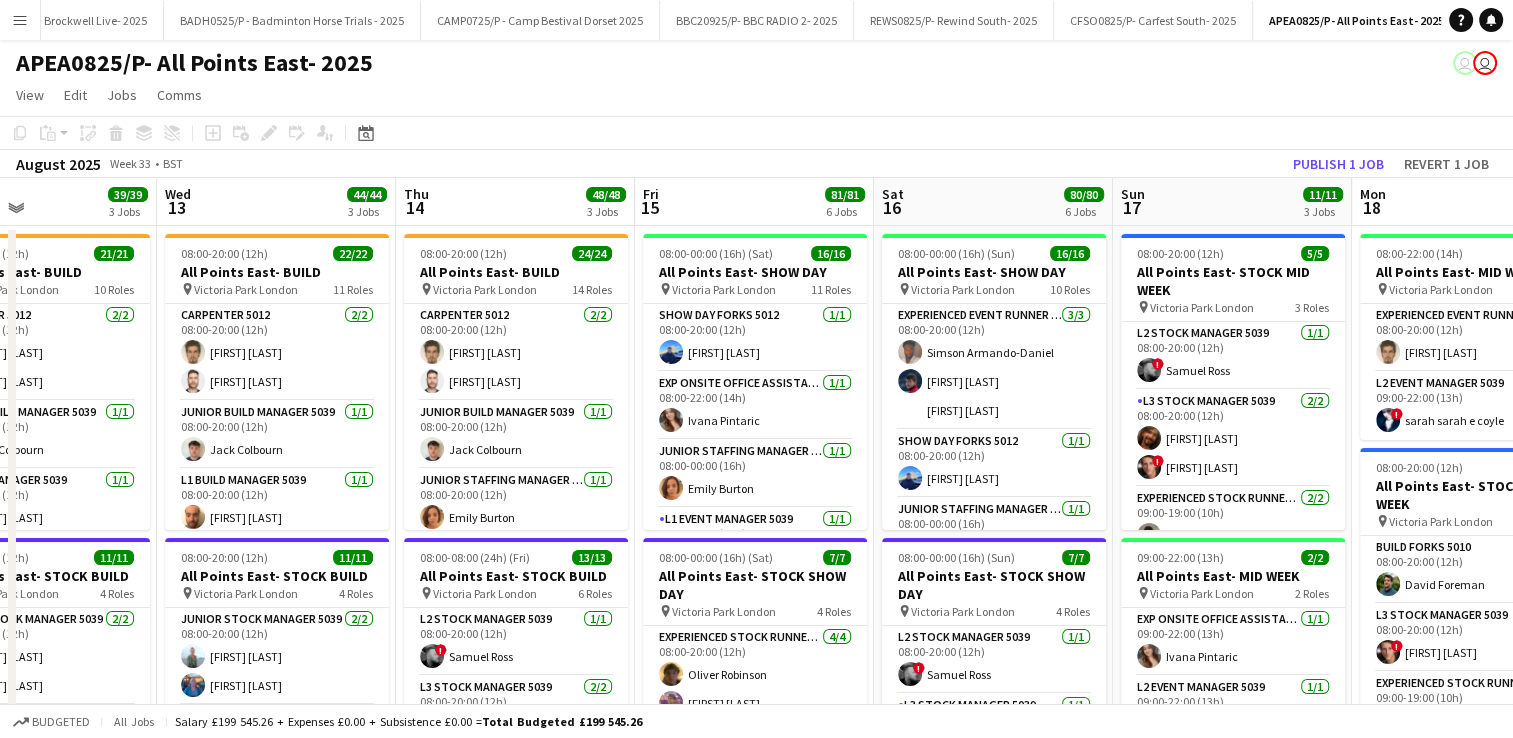 scroll, scrollTop: 0, scrollLeft: 668, axis: horizontal 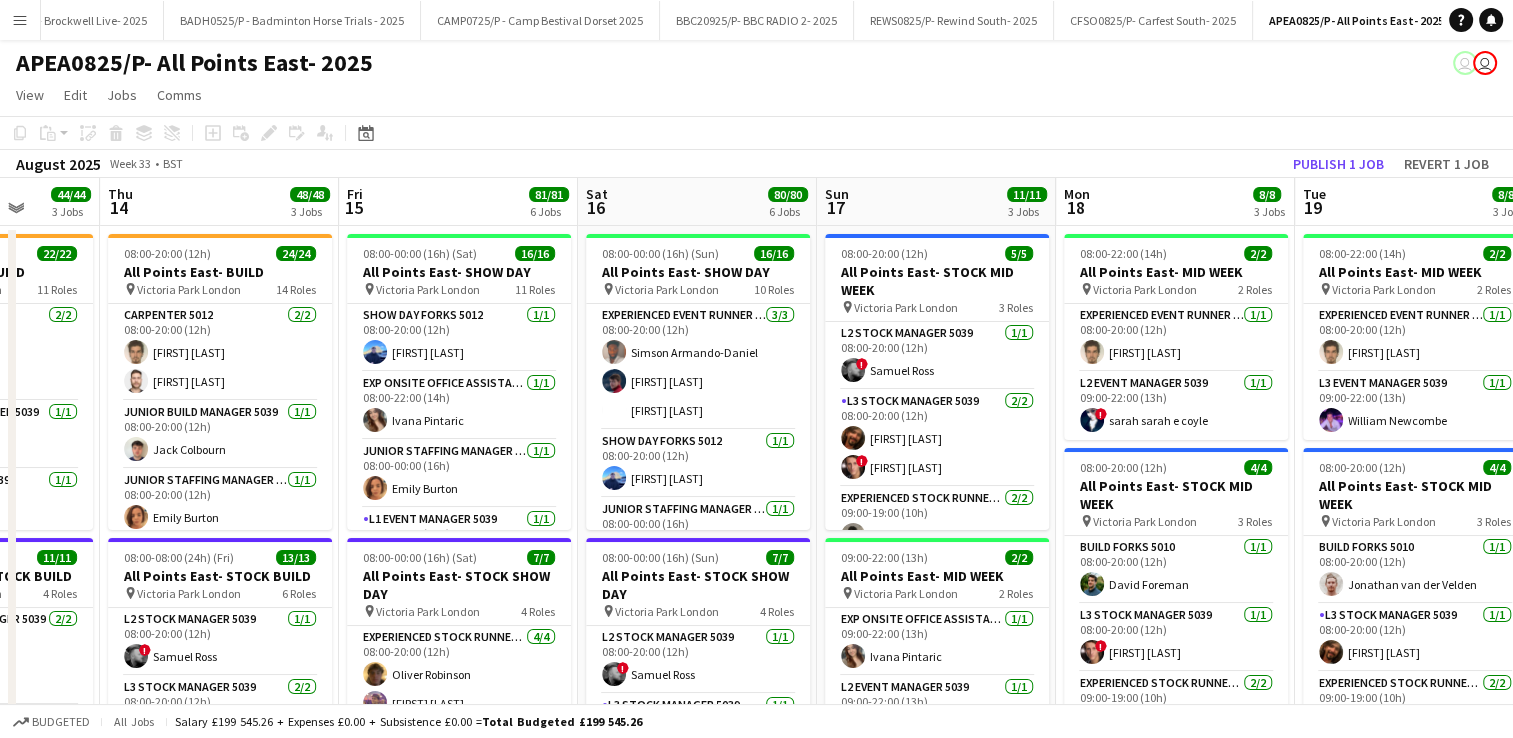 drag, startPoint x: 1288, startPoint y: 210, endPoint x: 1055, endPoint y: 180, distance: 234.92339 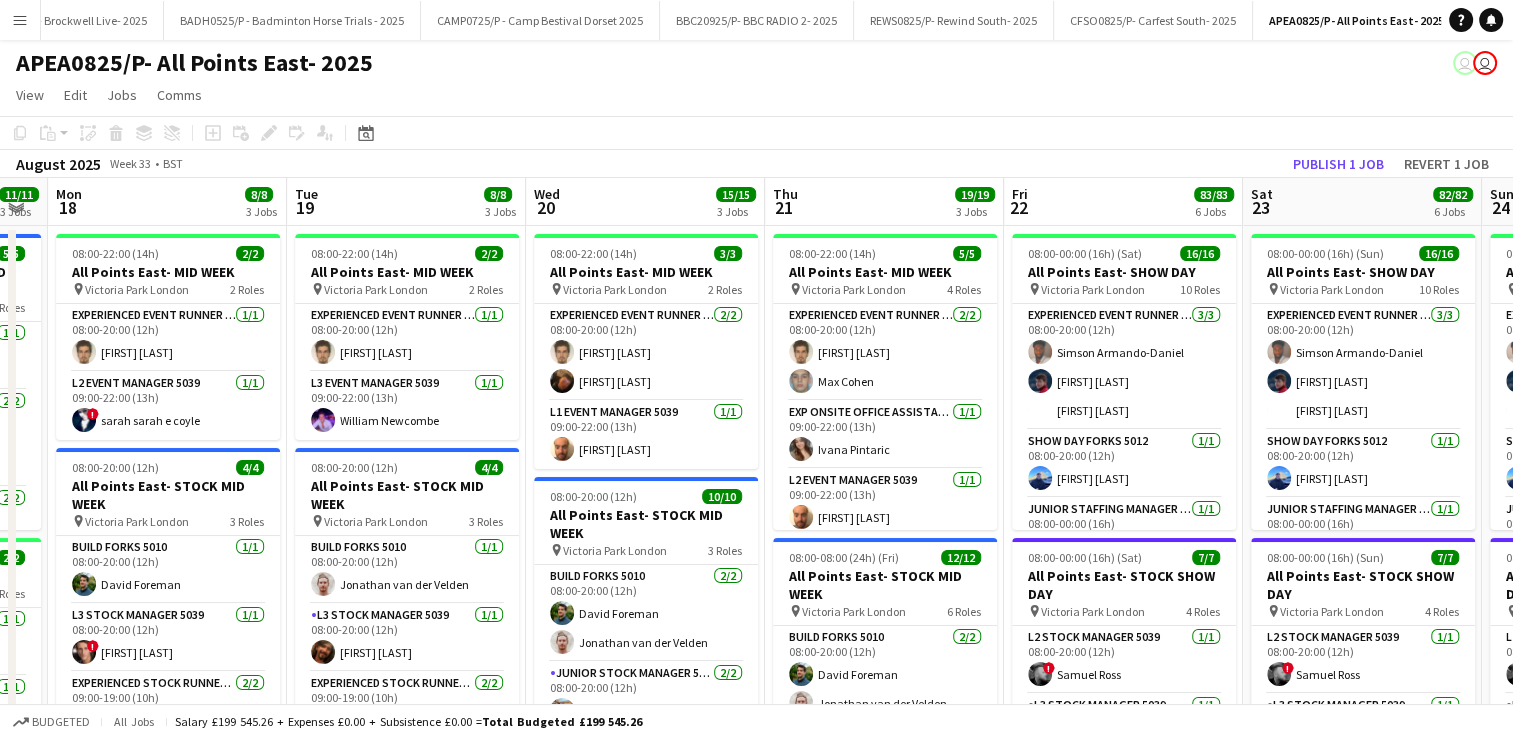 scroll, scrollTop: 0, scrollLeft: 952, axis: horizontal 